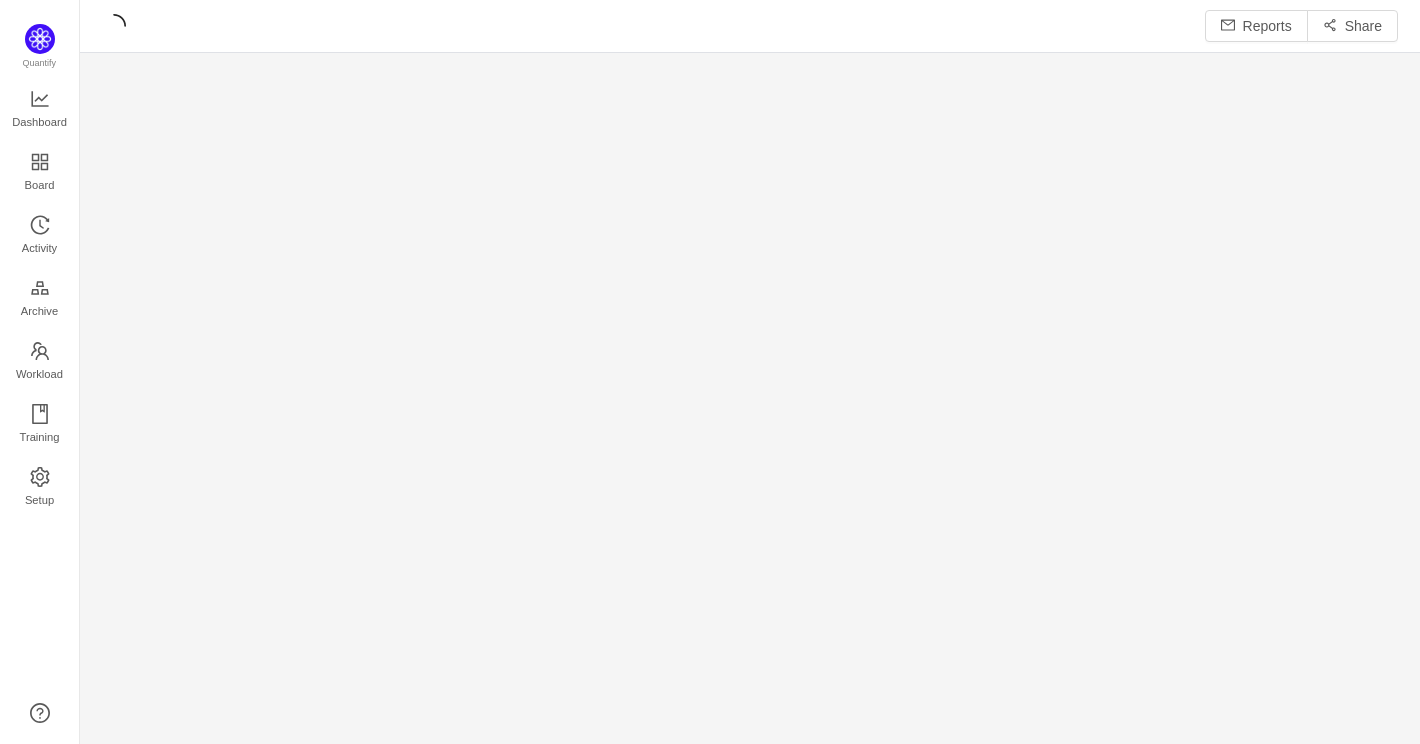 scroll, scrollTop: 0, scrollLeft: 0, axis: both 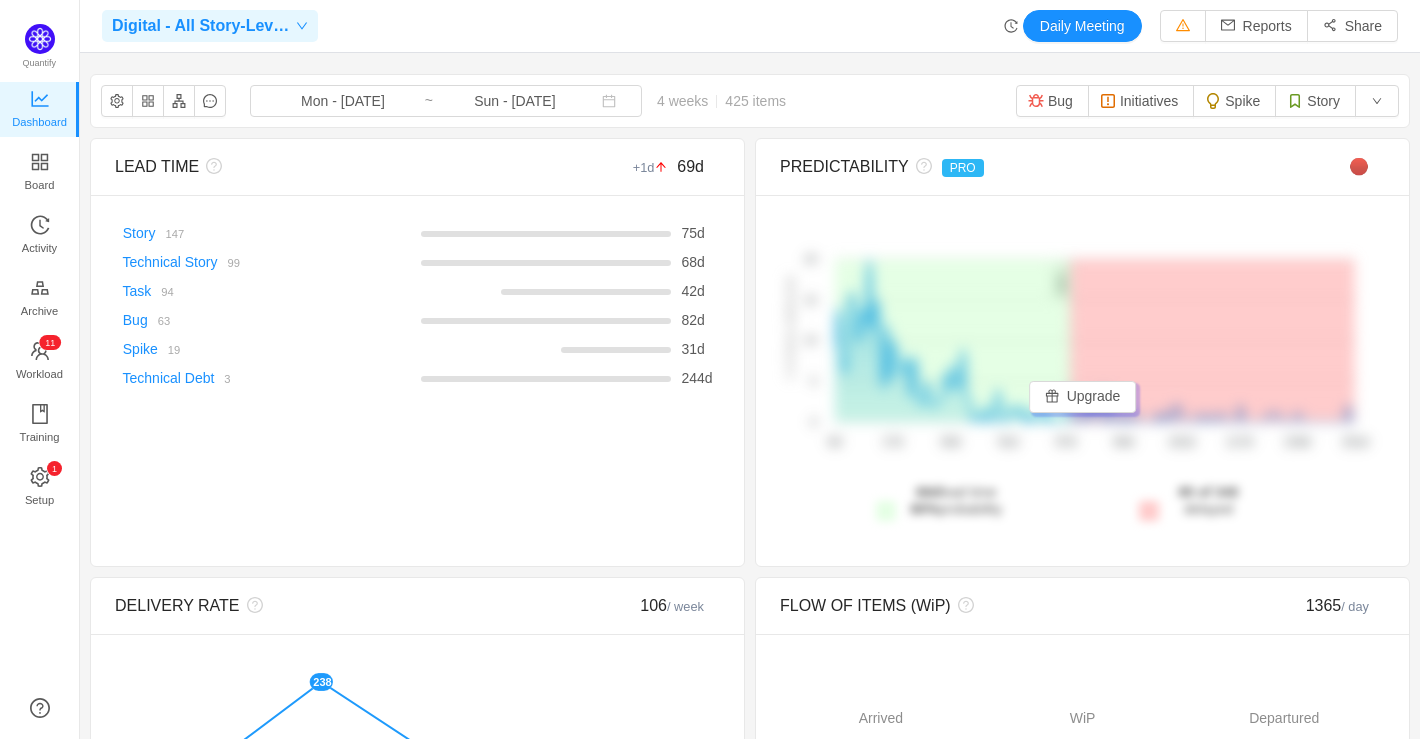 click 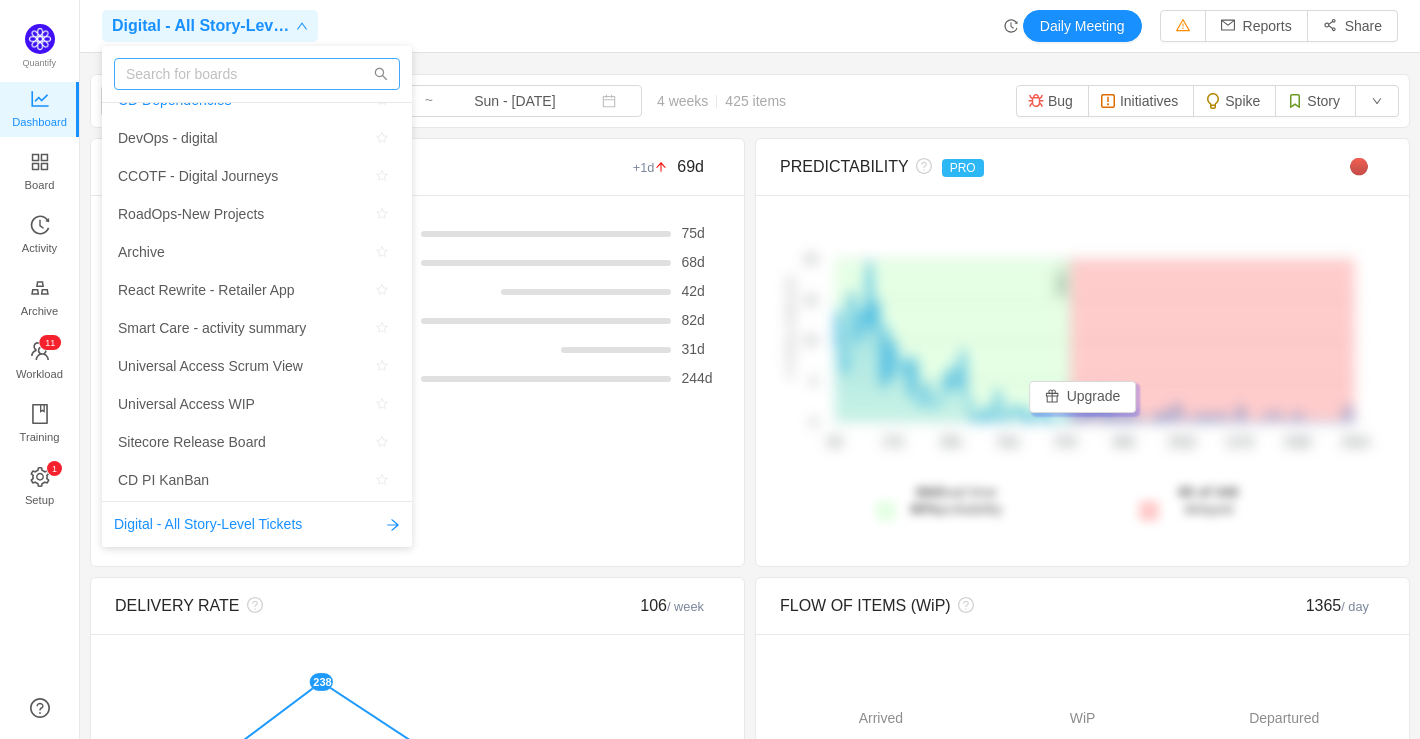 scroll, scrollTop: 118, scrollLeft: 0, axis: vertical 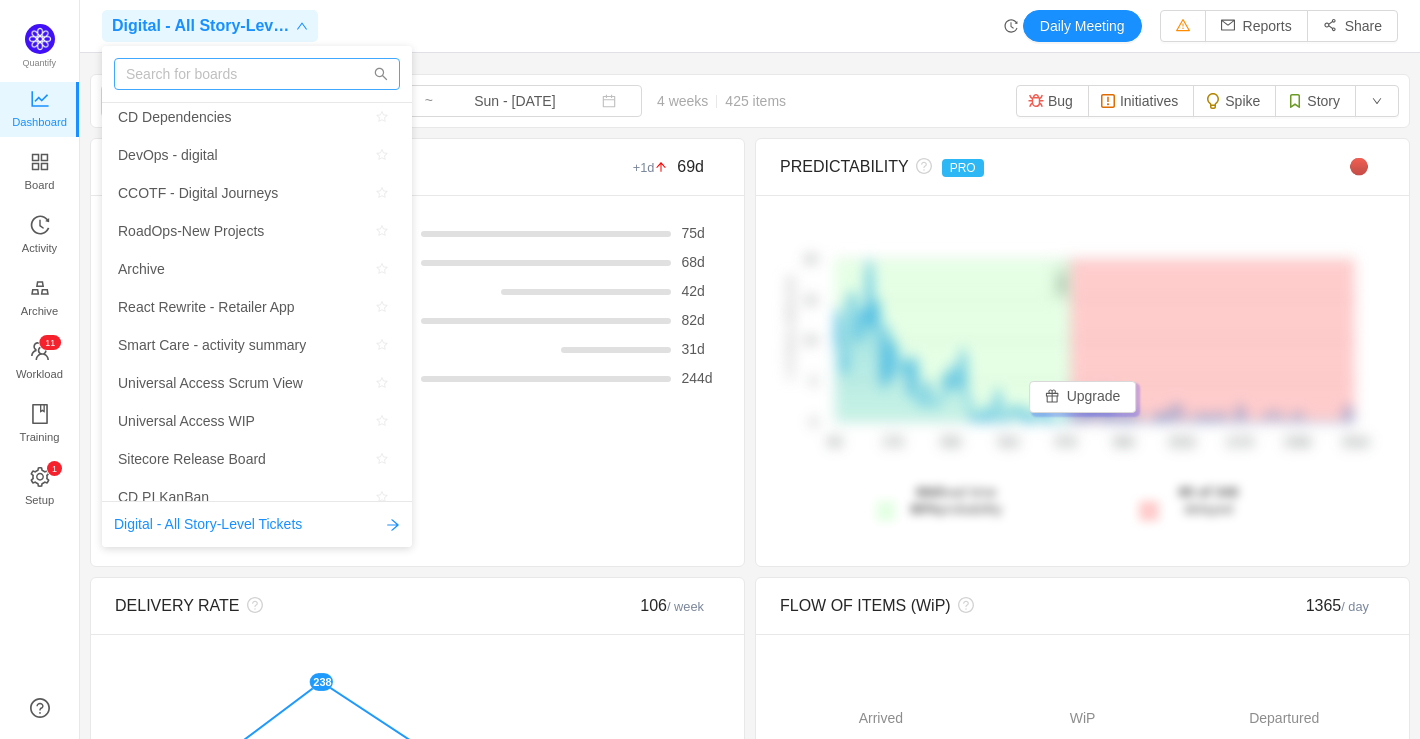 click at bounding box center (257, 74) 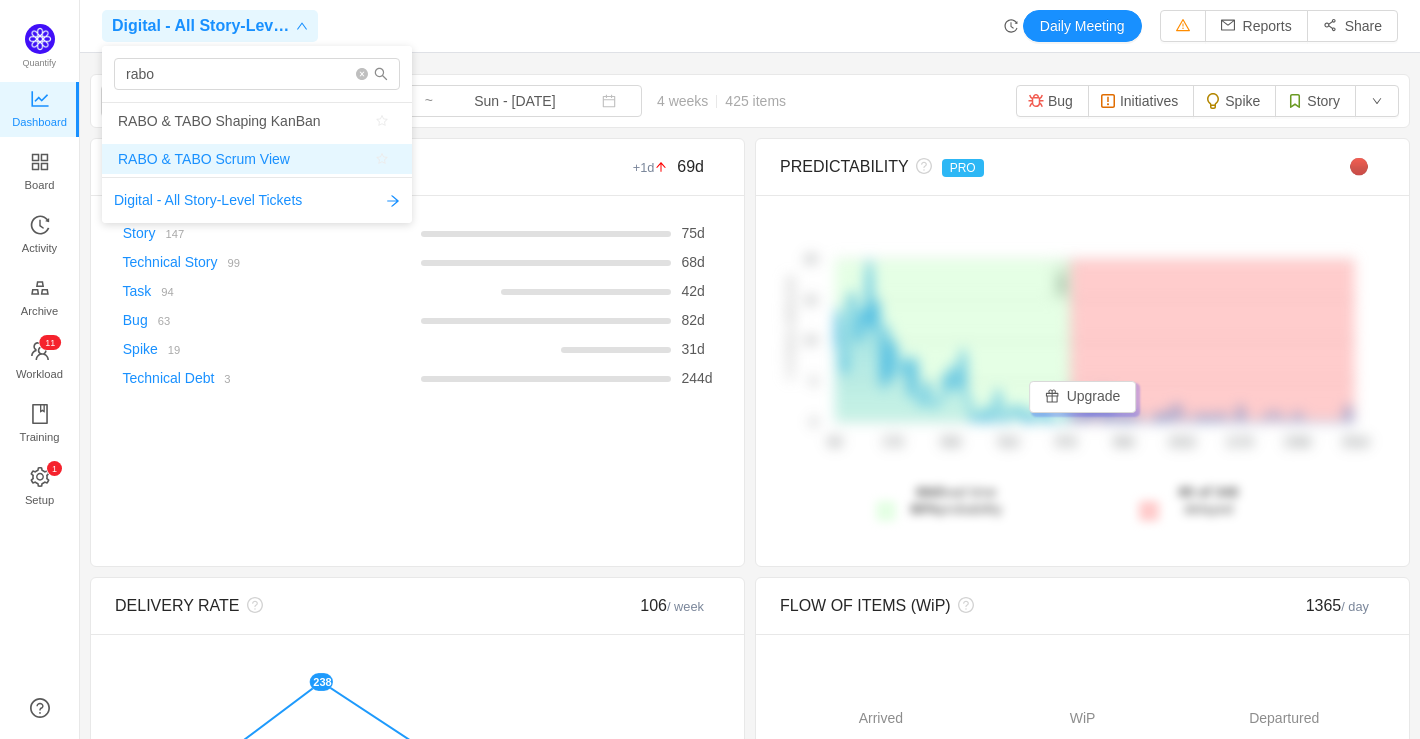 type on "rabo" 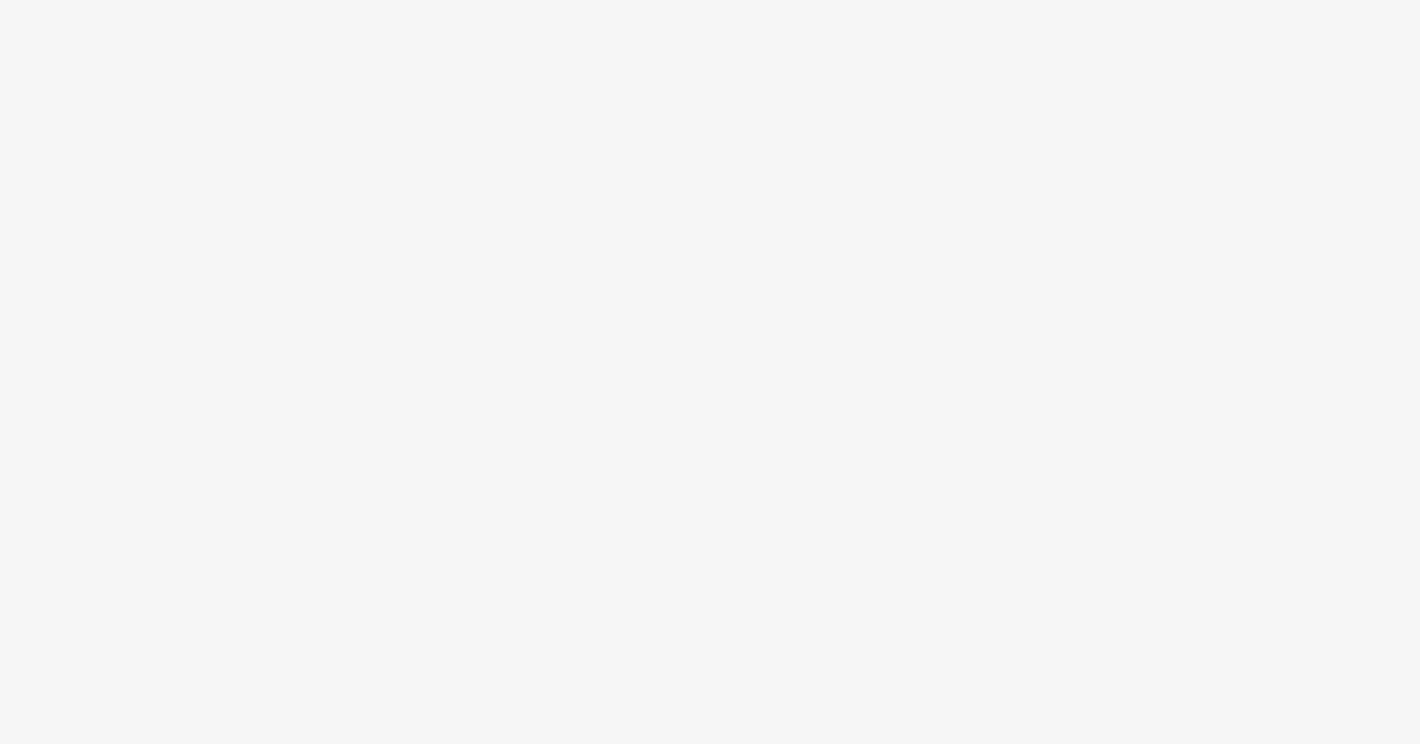 scroll, scrollTop: 0, scrollLeft: 0, axis: both 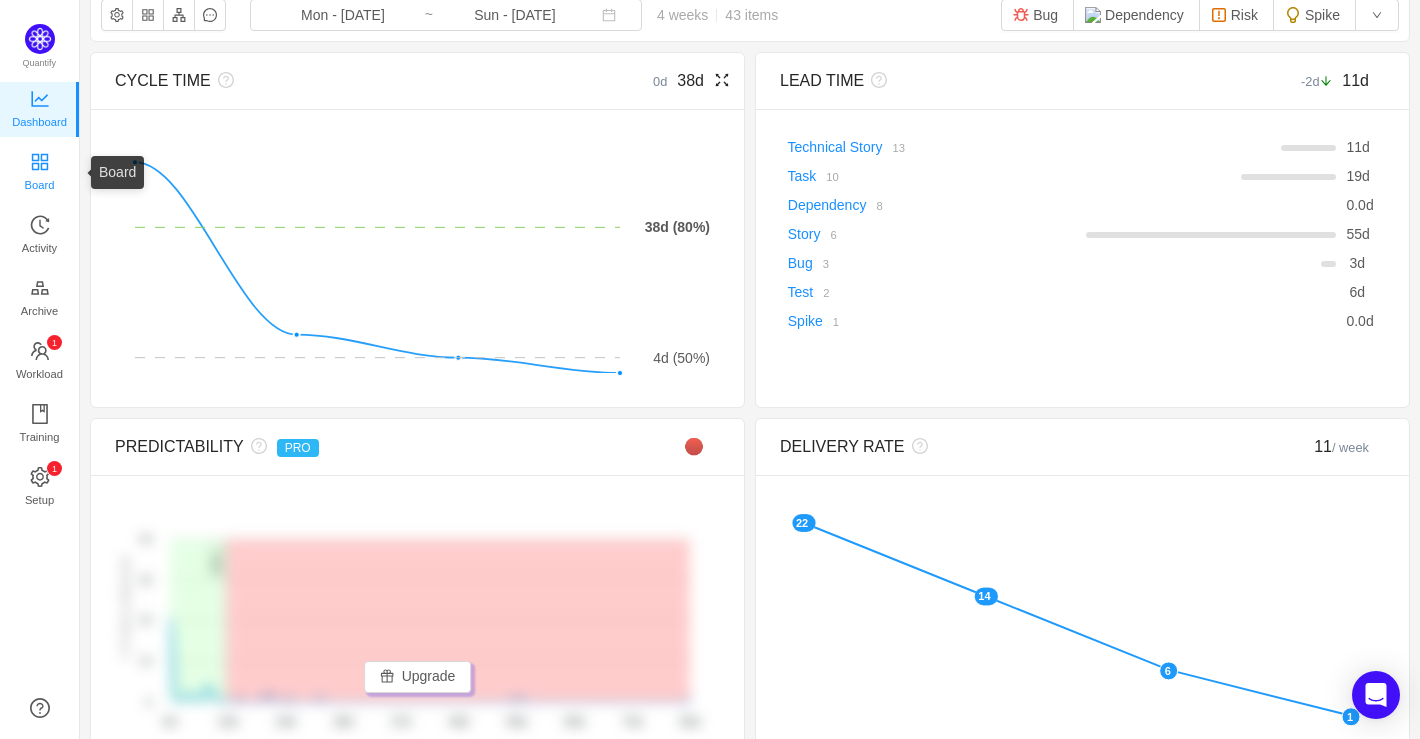click on "Board" at bounding box center (40, 185) 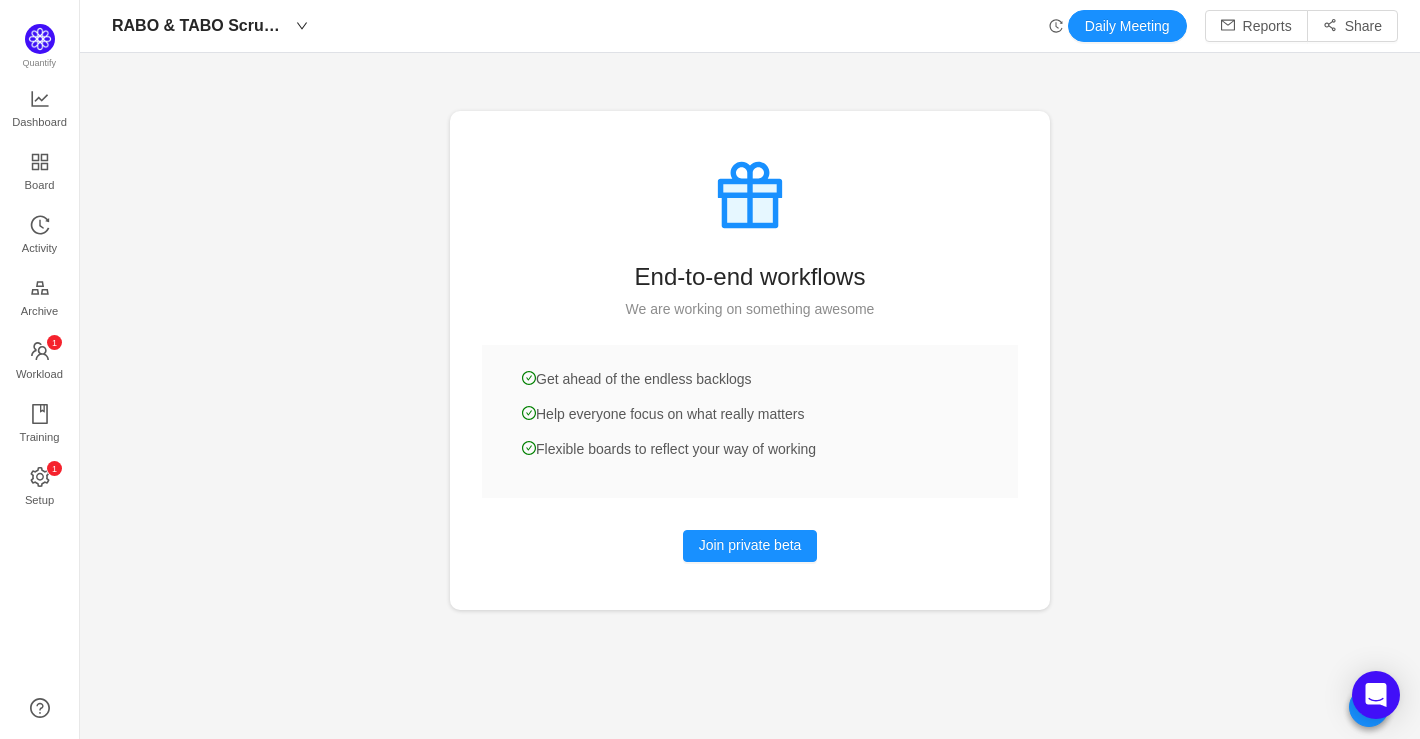 scroll, scrollTop: 0, scrollLeft: 0, axis: both 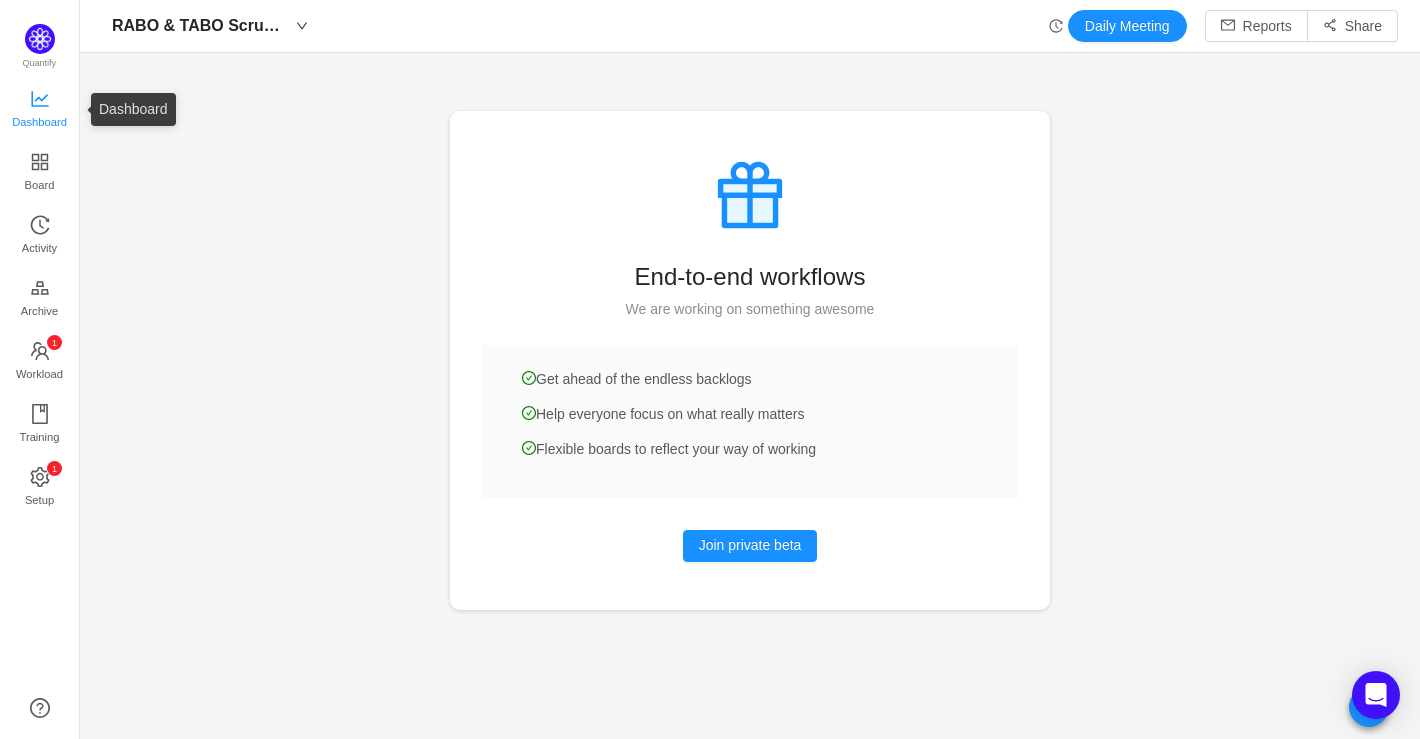 click on "Dashboard" at bounding box center (39, 122) 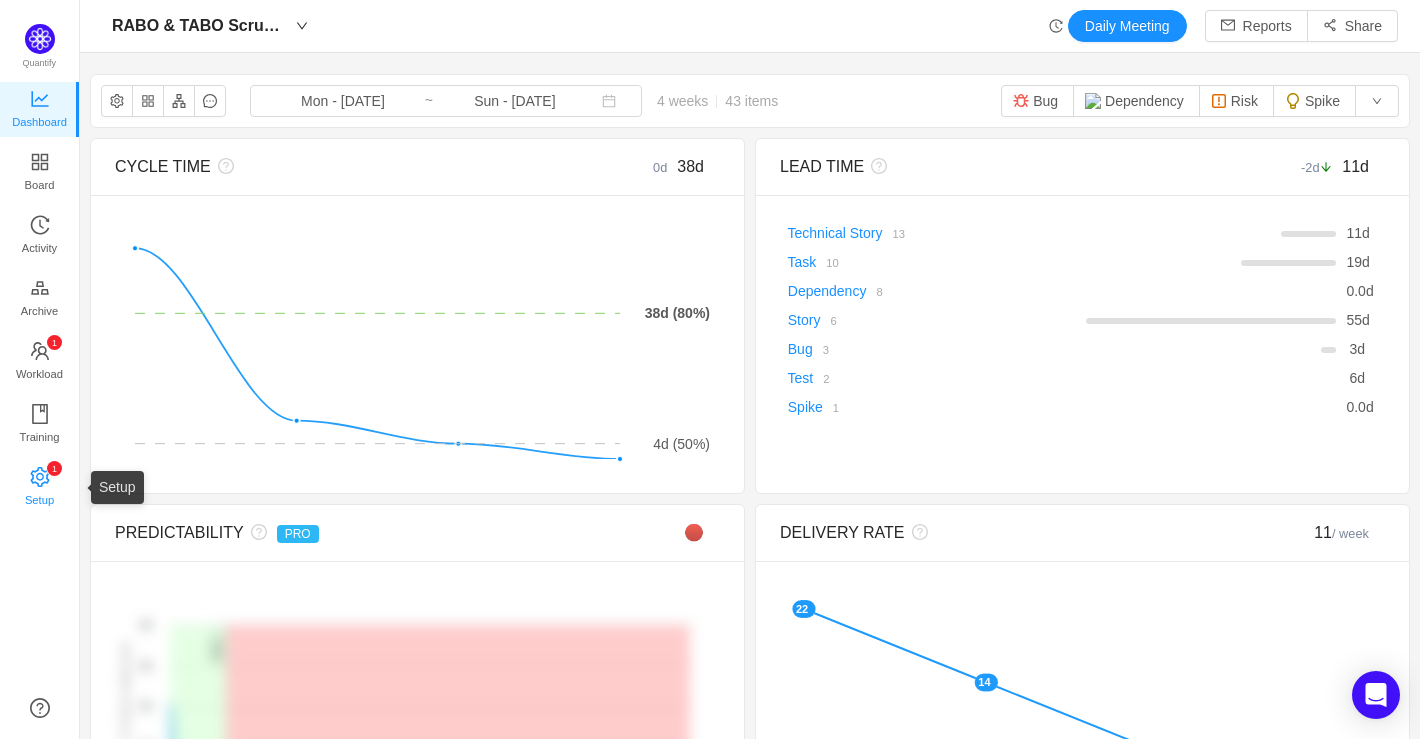 click 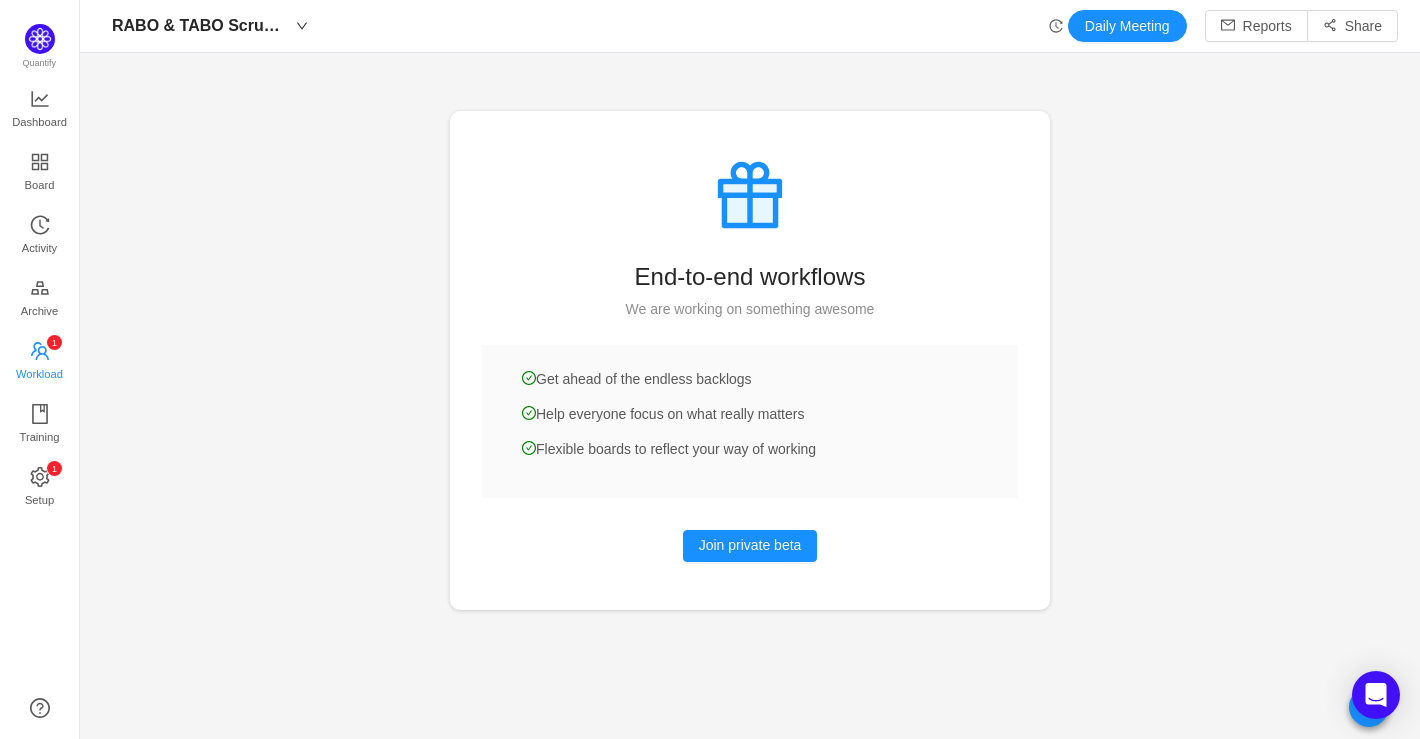 click 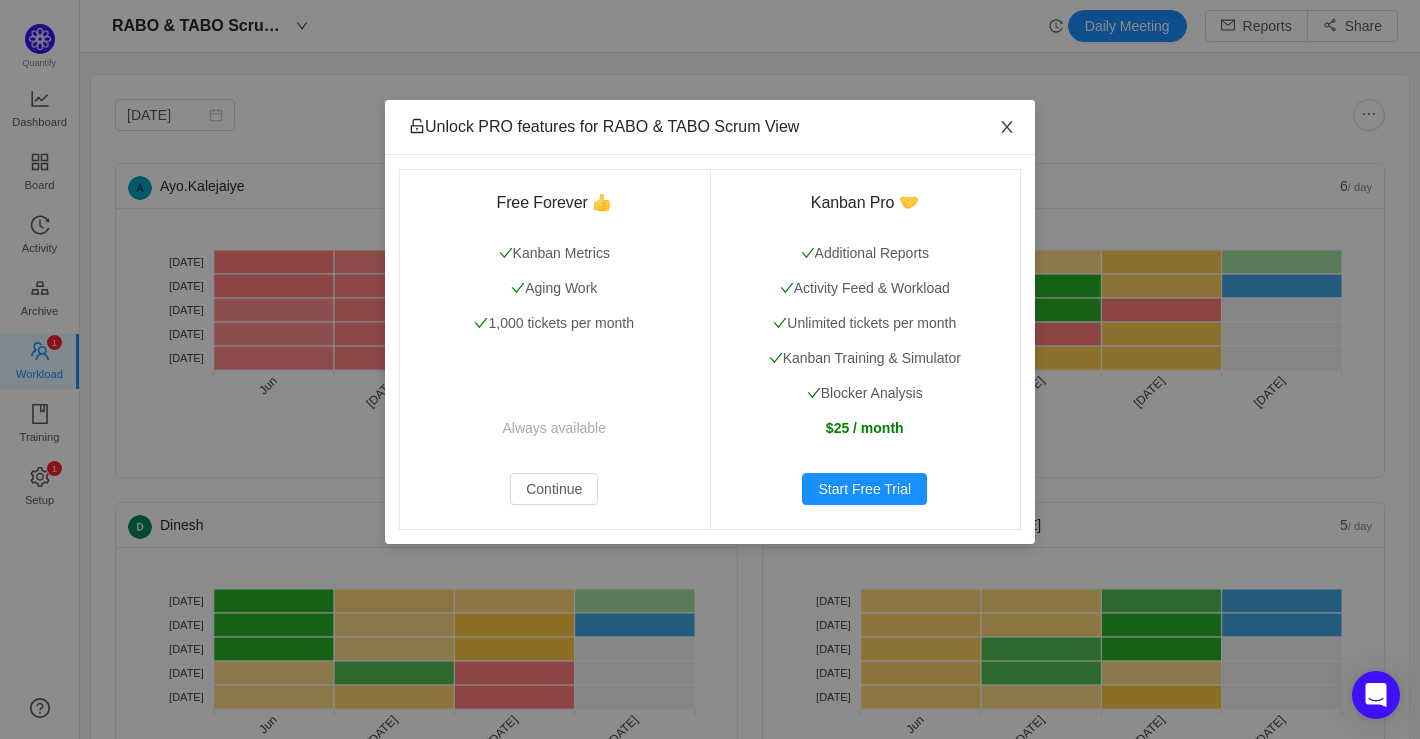 click 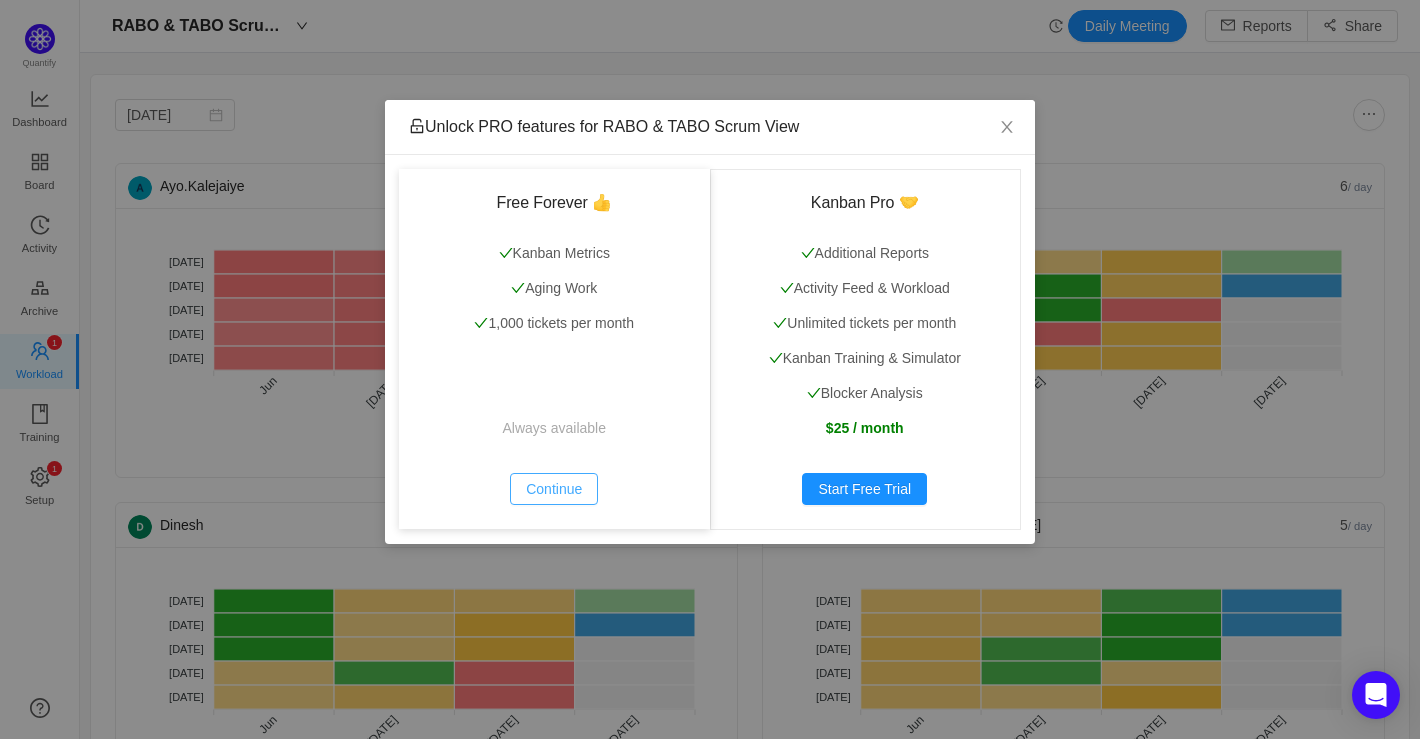 click on "Continue" at bounding box center [554, 489] 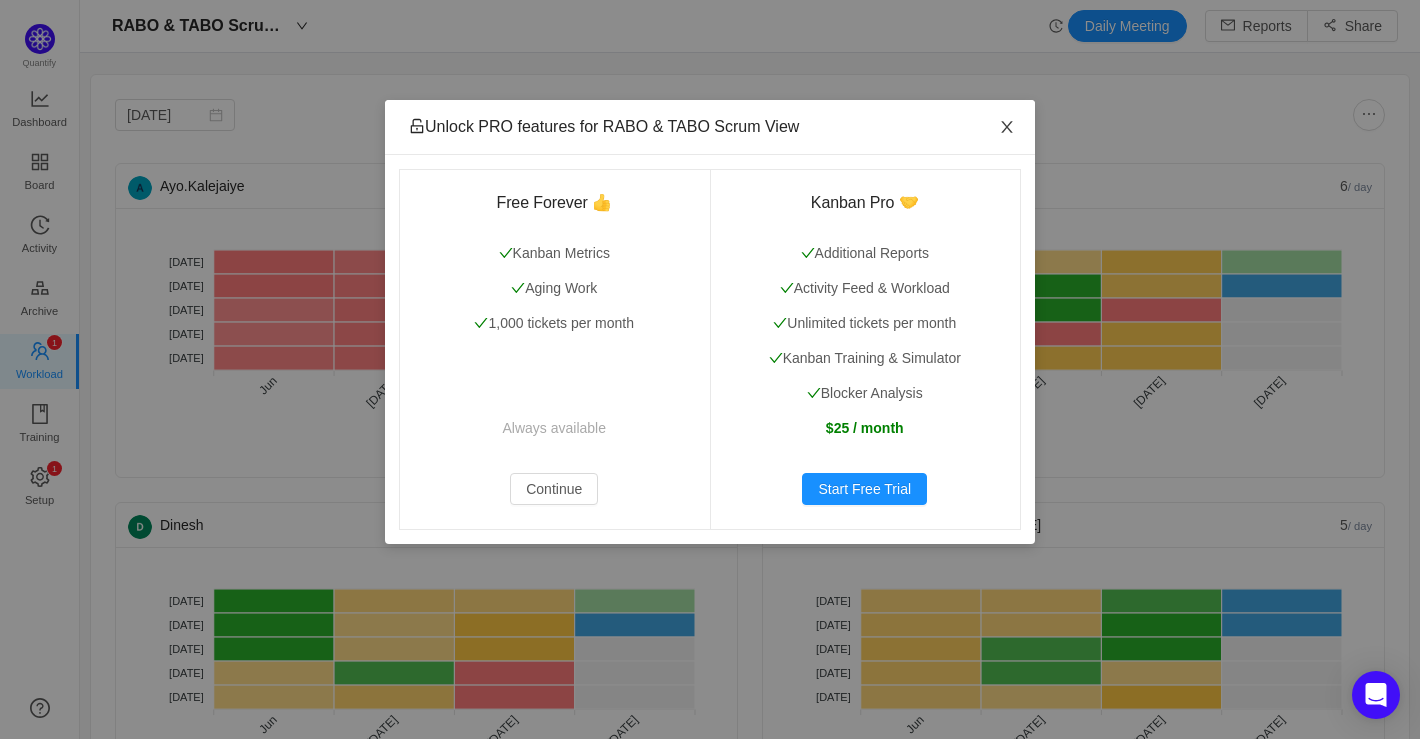 click 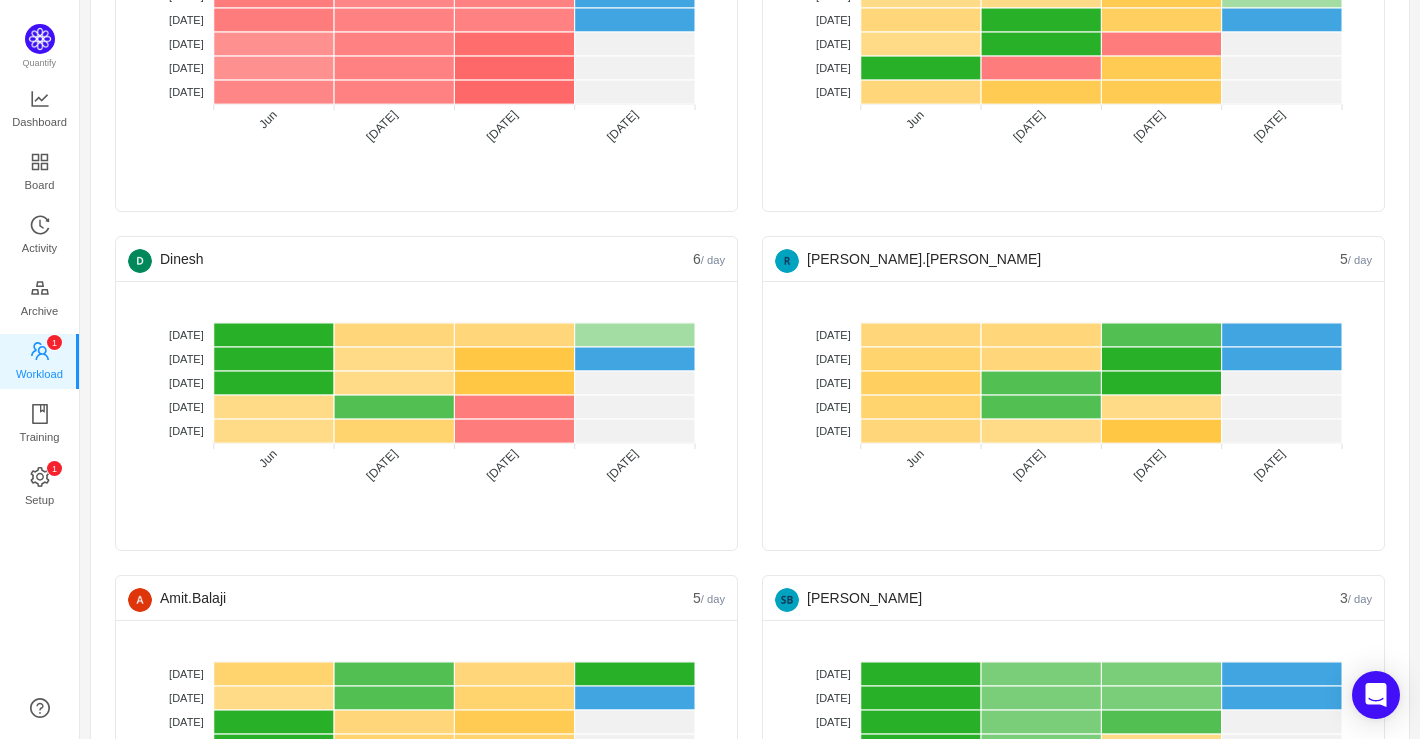 scroll, scrollTop: 133, scrollLeft: 0, axis: vertical 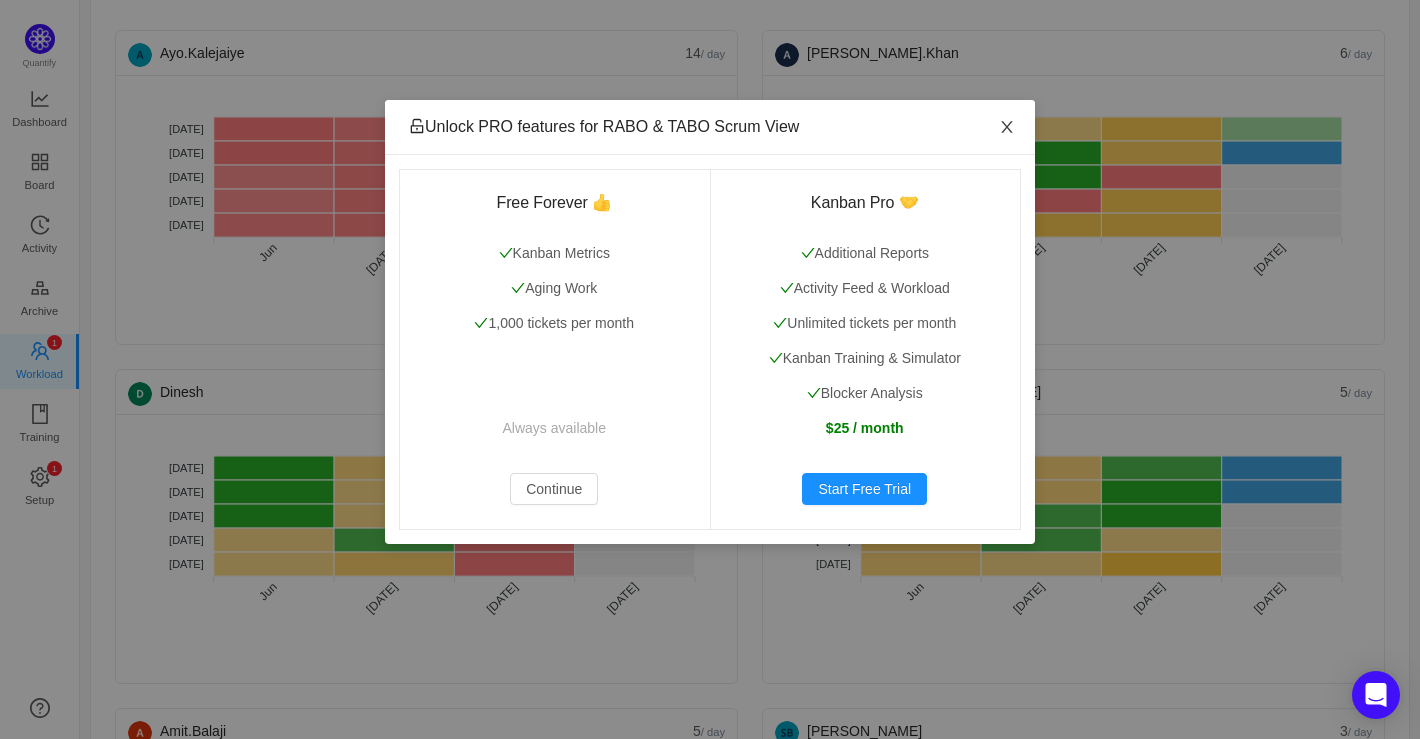 click 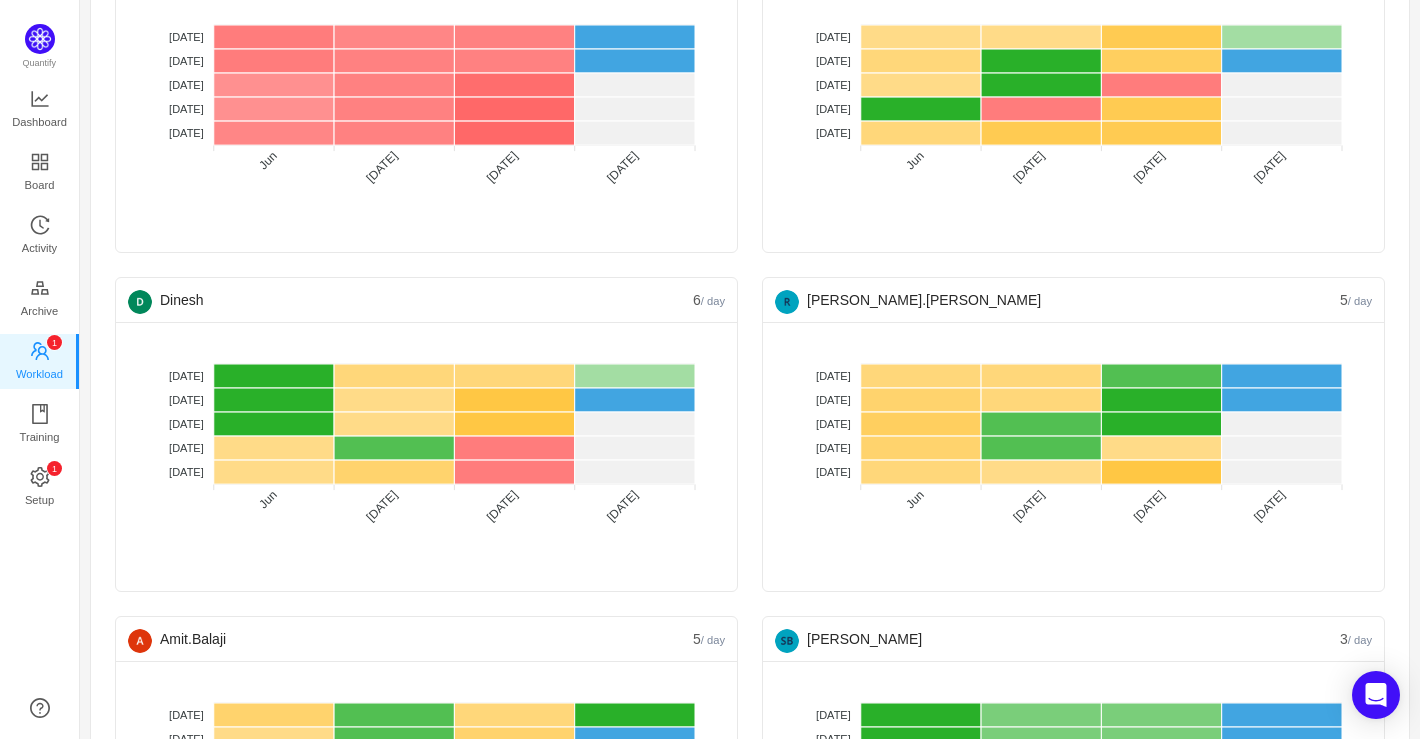scroll, scrollTop: 266, scrollLeft: 0, axis: vertical 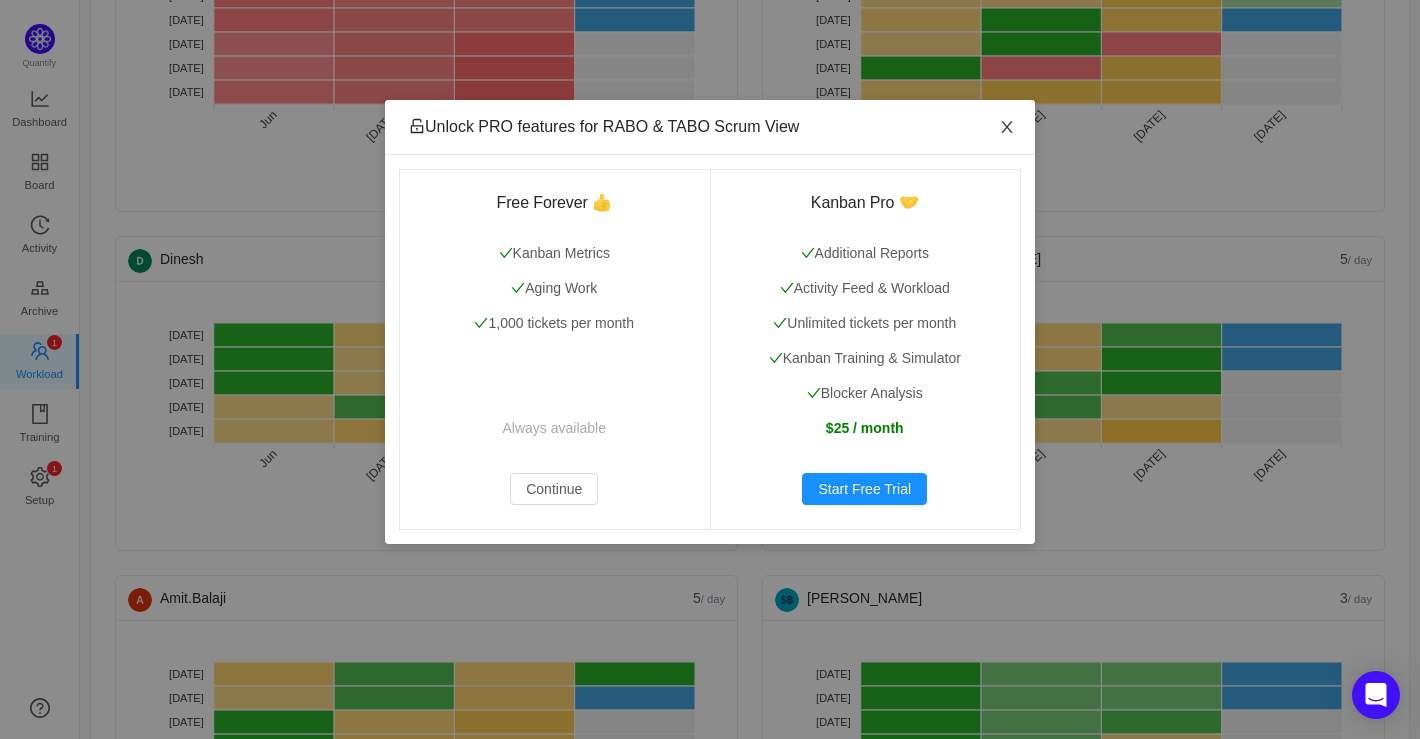 click 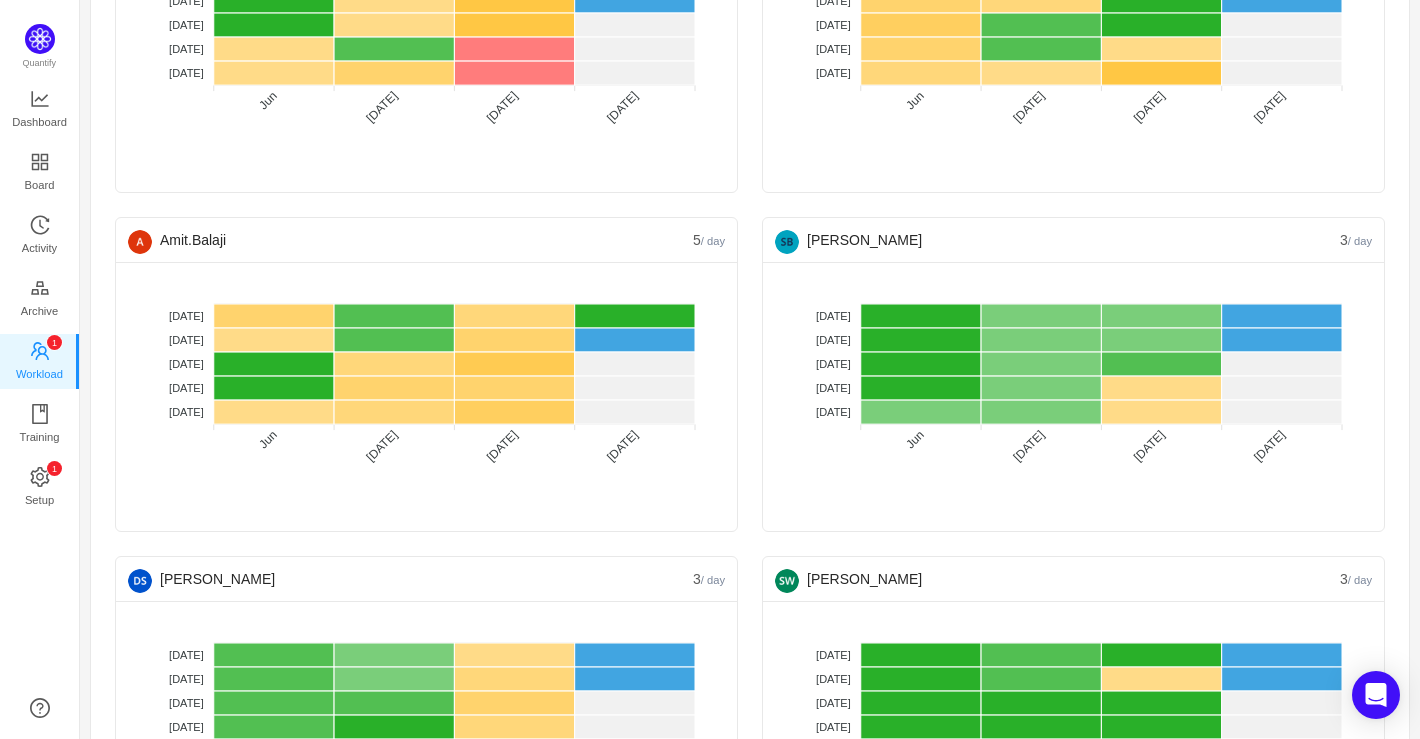 scroll, scrollTop: 666, scrollLeft: 0, axis: vertical 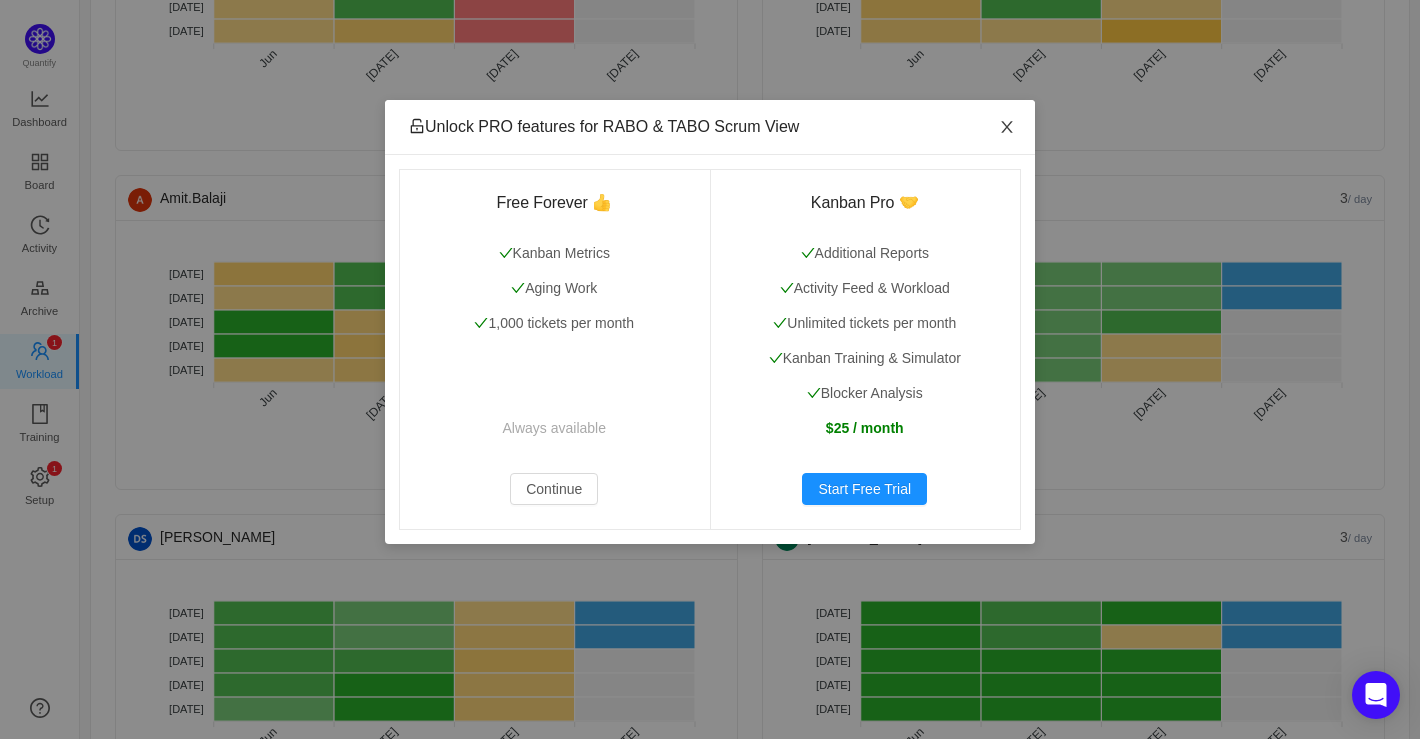 click 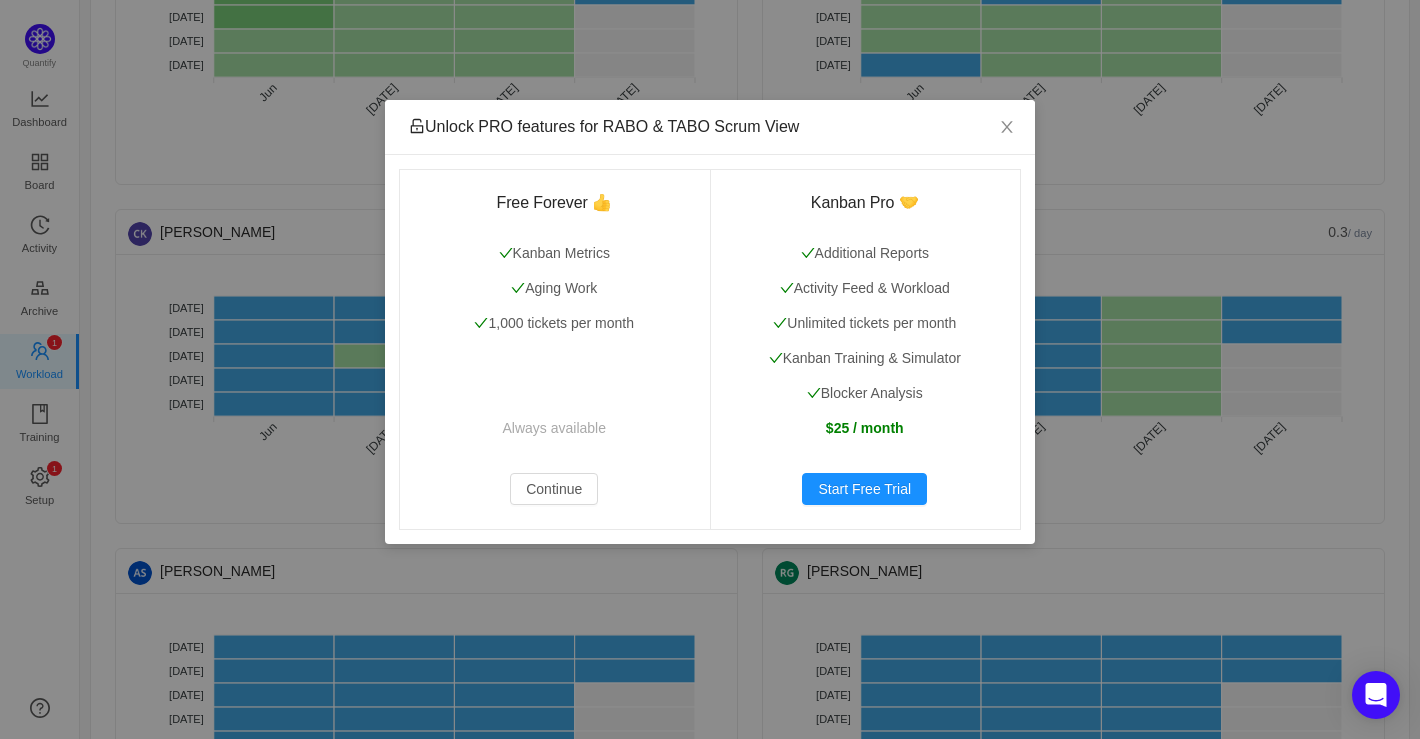 scroll, scrollTop: 3160, scrollLeft: 0, axis: vertical 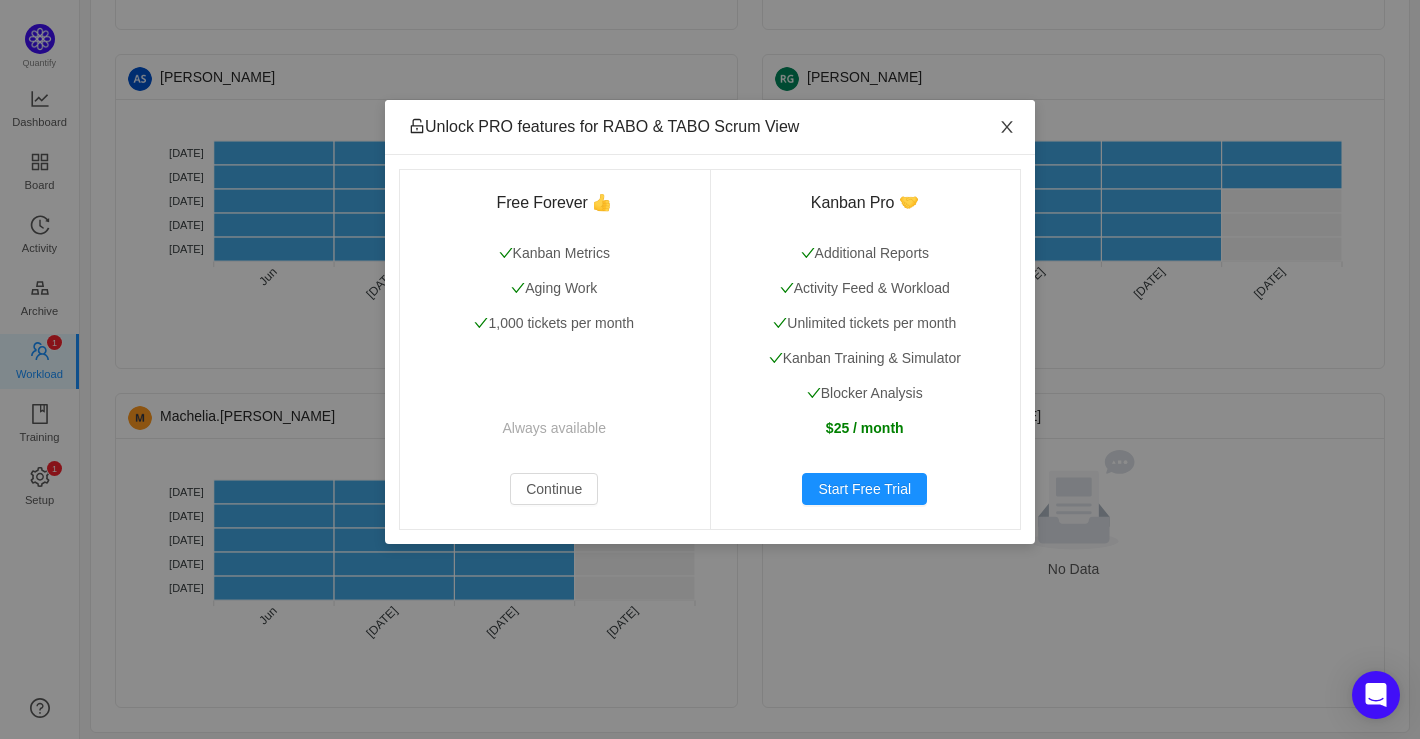 click 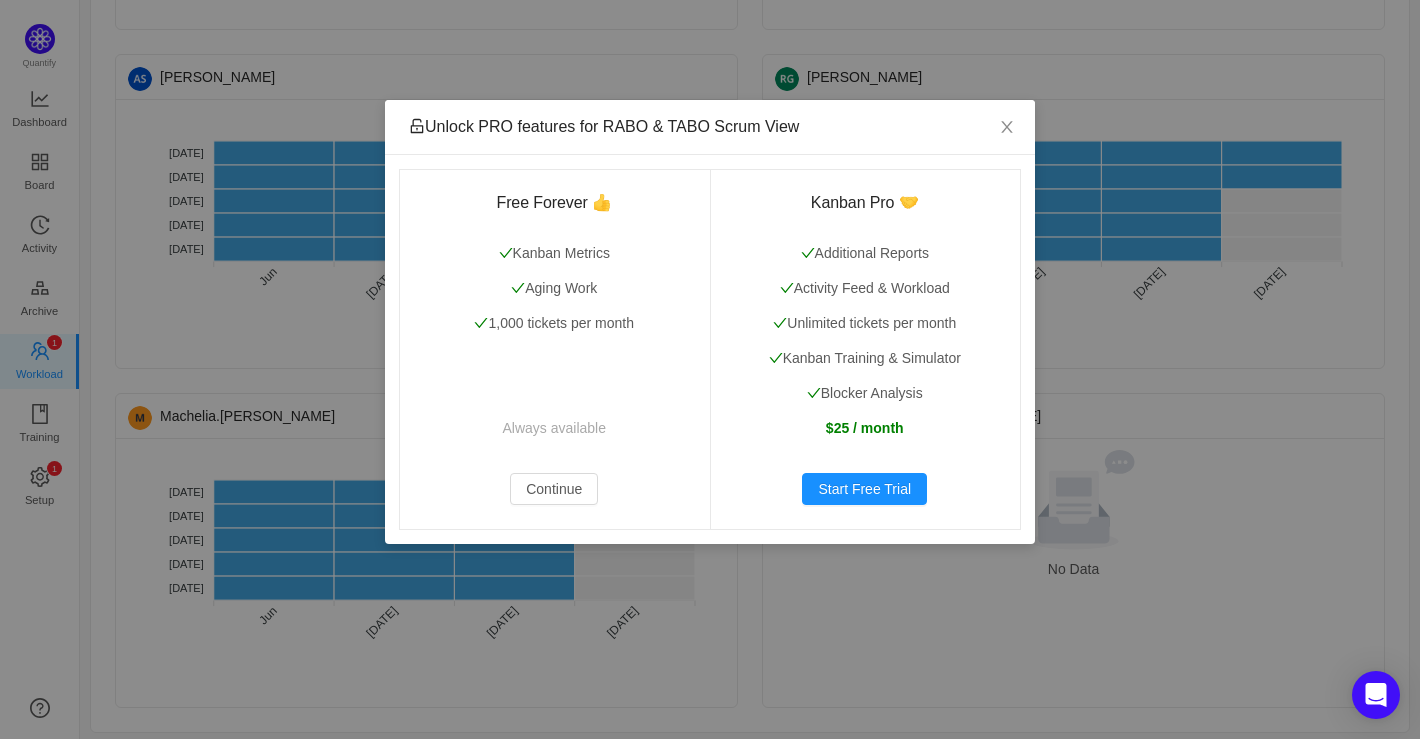 click on "Unlock PRO features for RABO & TABO Scrum View  Free Forever 👍  Kanban Metrics  Aging Work  1,000 tickets per month   Always available  Continue Kanban Pro 🤝  Additional Reports  Activity Feed & Workload  Unlimited tickets per month  Kanban Training & Simulator  Blocker Analysis $25 / month Start Free Trial" at bounding box center (710, 369) 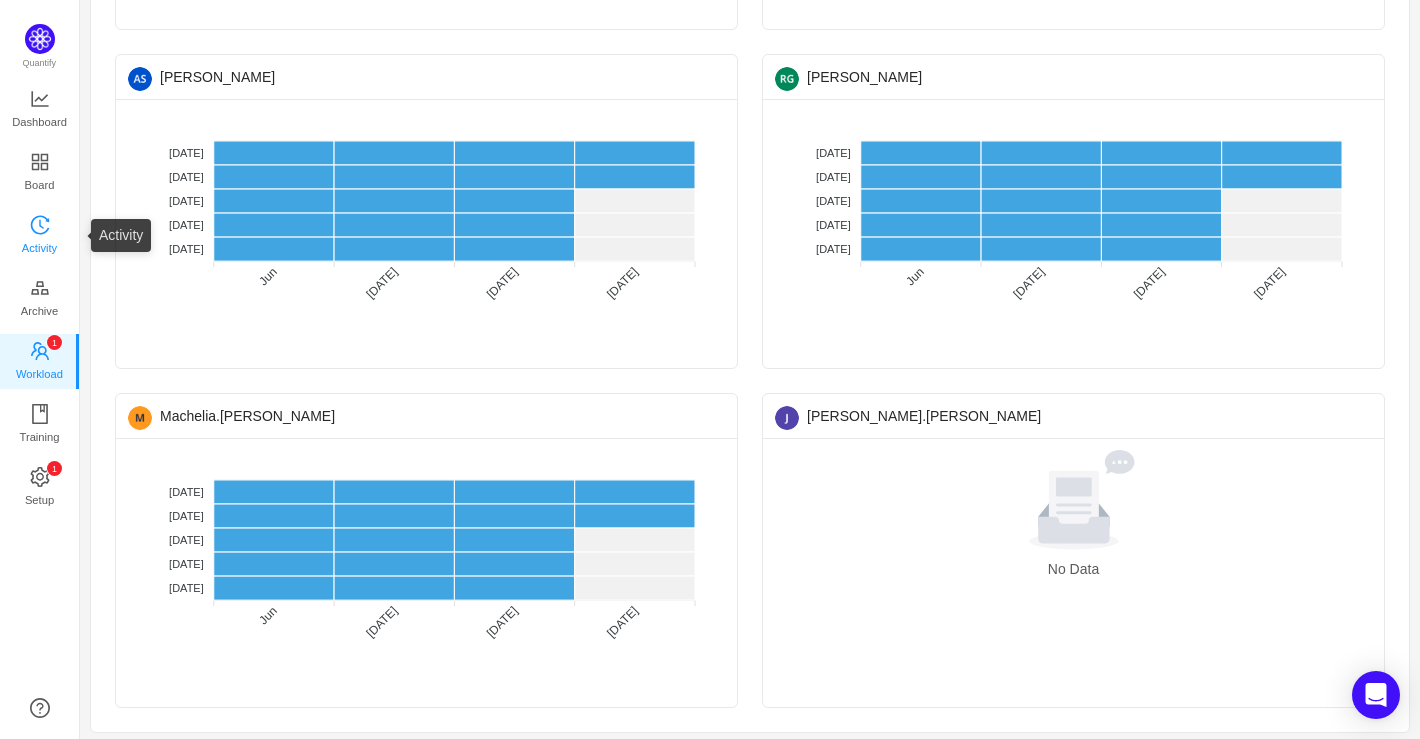 click on "Activity" at bounding box center [39, 248] 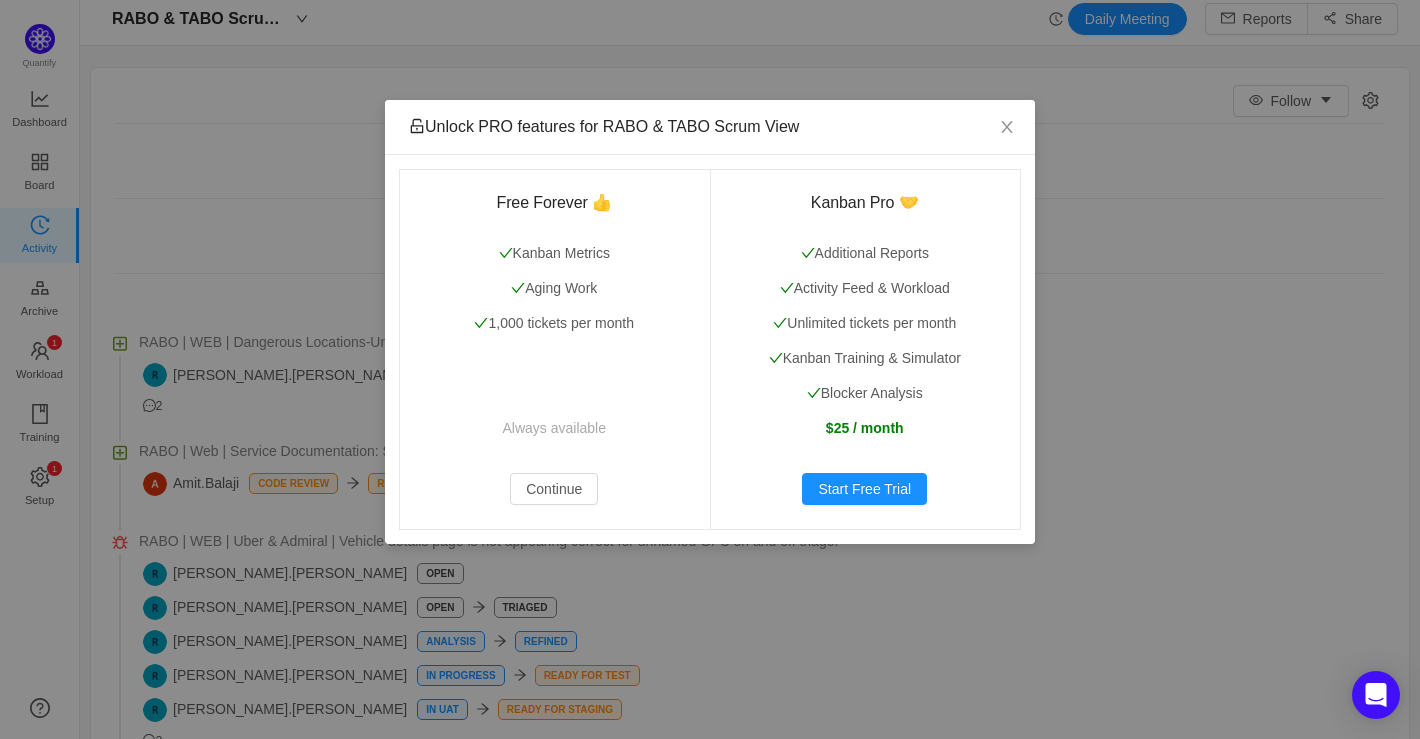 scroll, scrollTop: 1000, scrollLeft: 0, axis: vertical 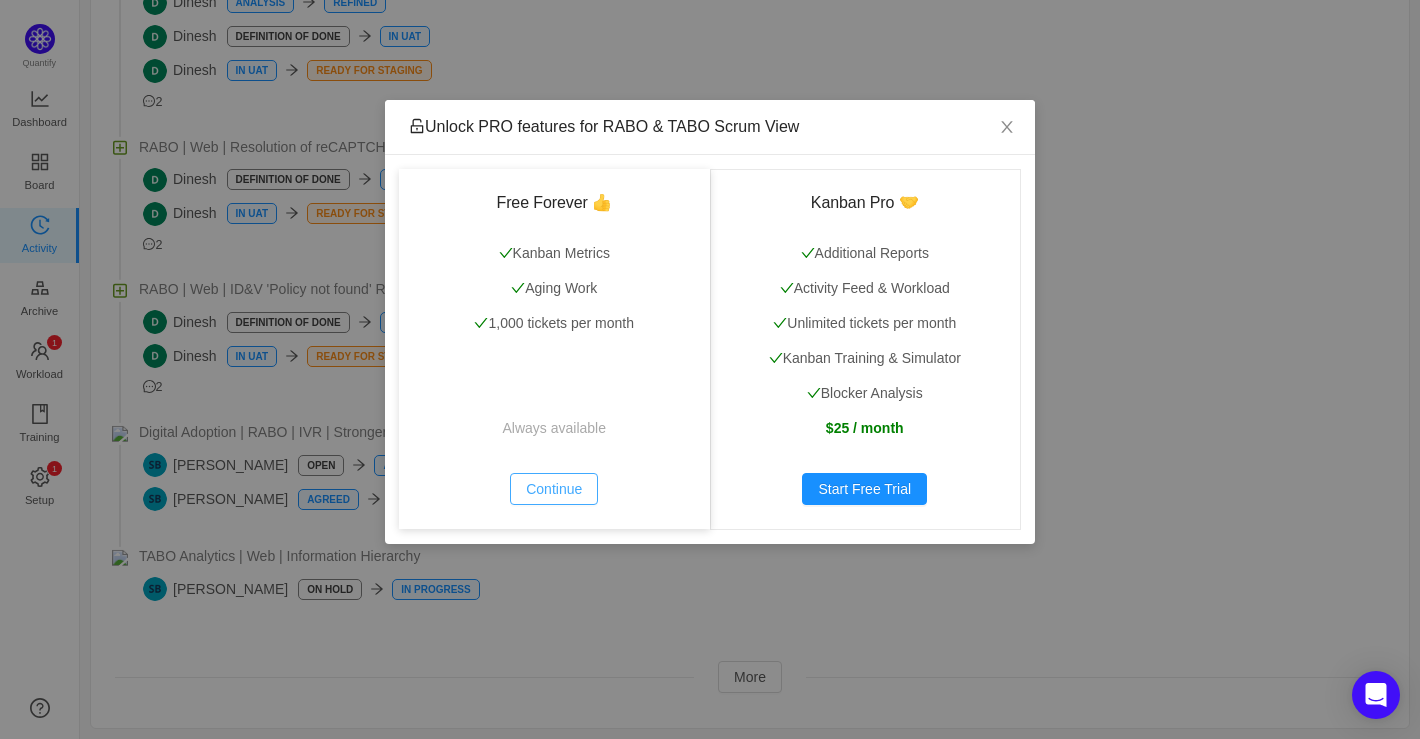 click on "Continue" at bounding box center (554, 489) 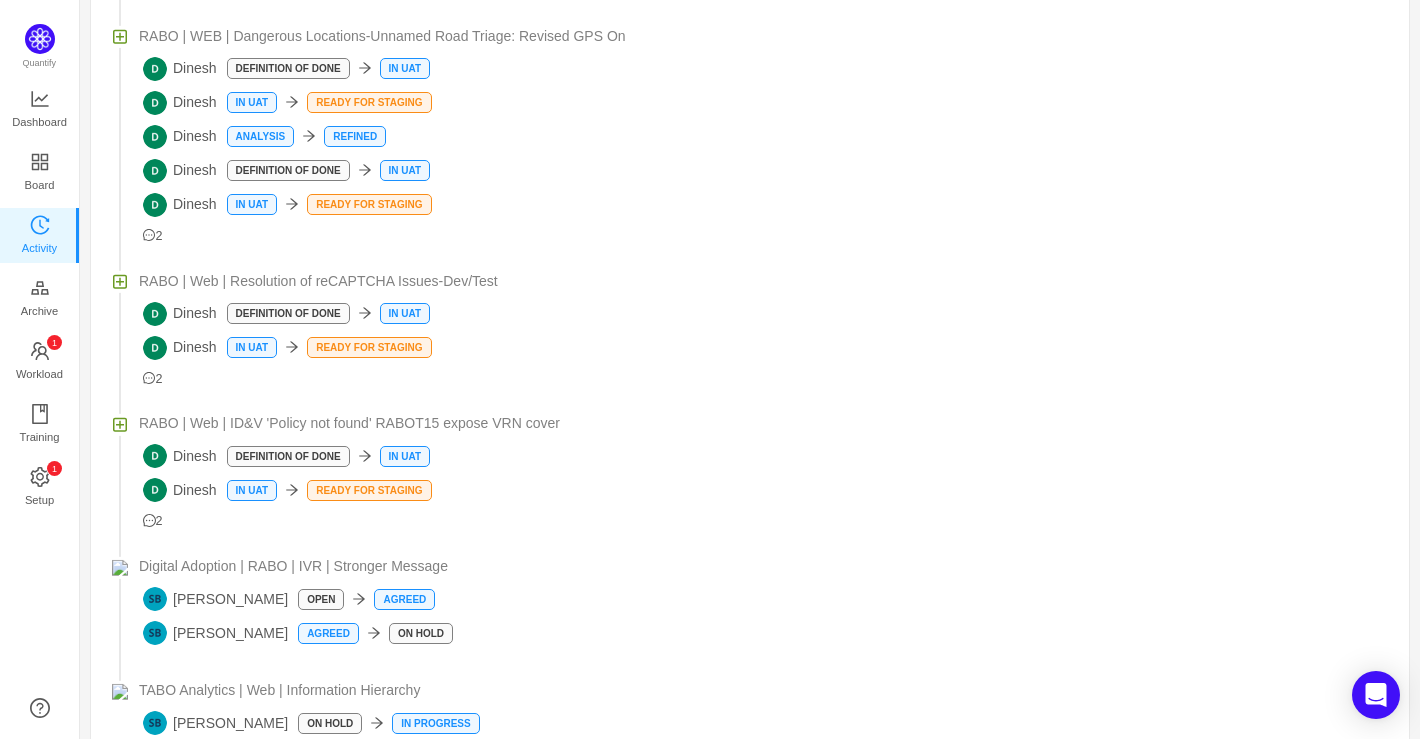 scroll, scrollTop: 1000, scrollLeft: 0, axis: vertical 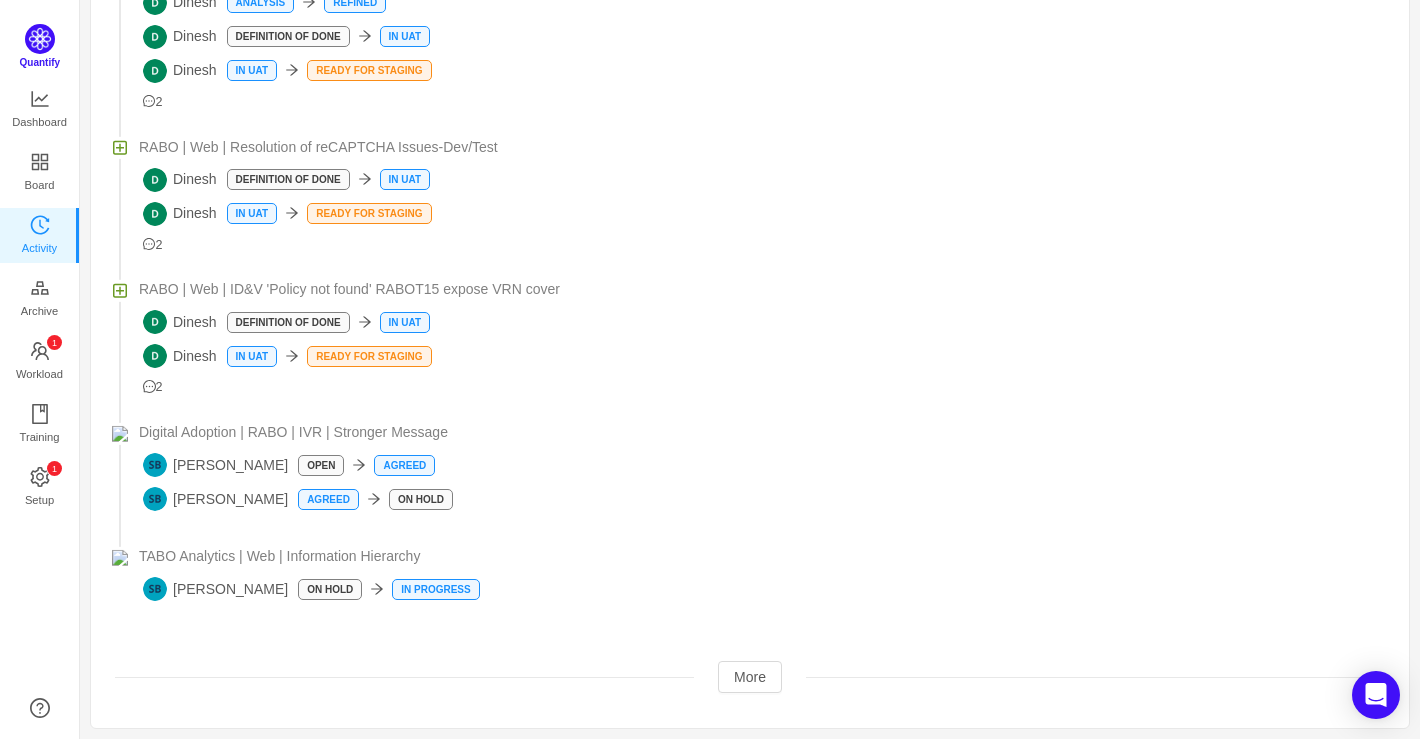click on "Quantify" at bounding box center [43, 46] 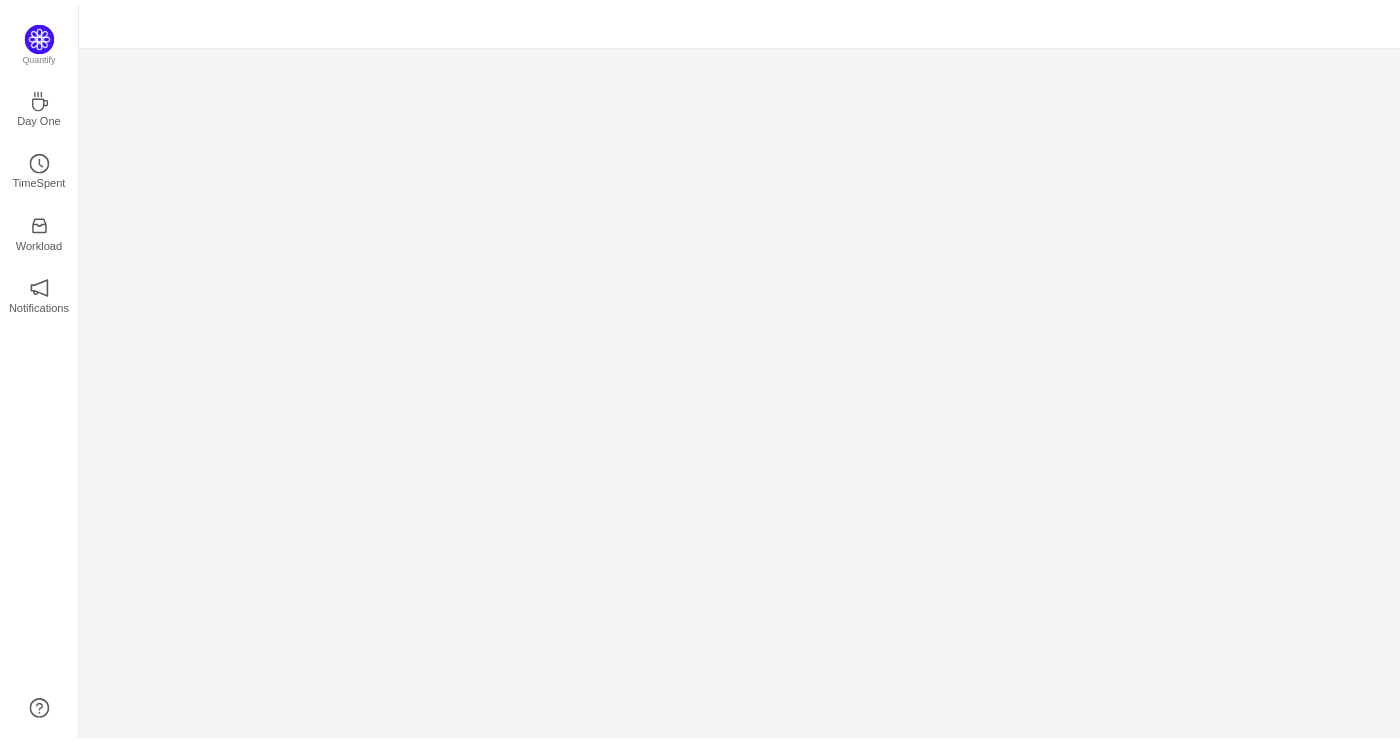 scroll, scrollTop: 0, scrollLeft: 0, axis: both 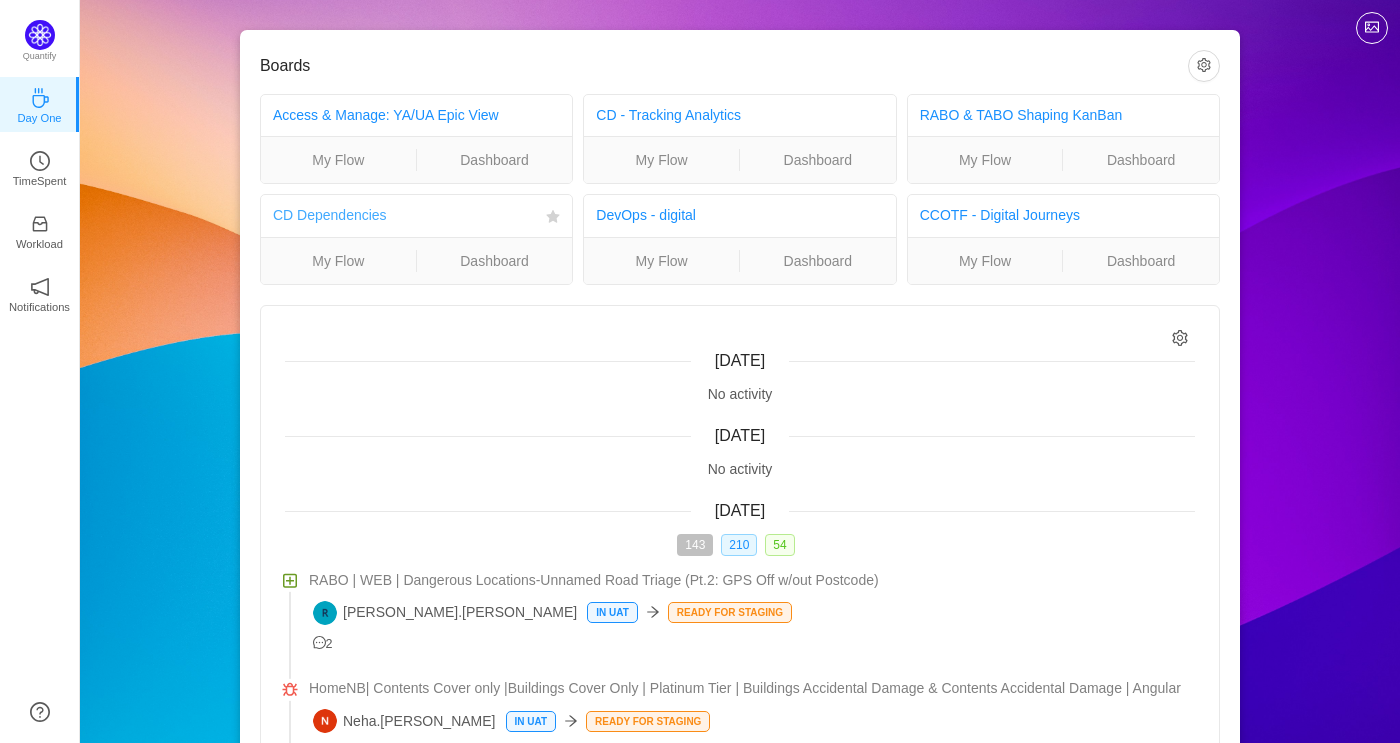 click on "CD Dependencies" at bounding box center [330, 215] 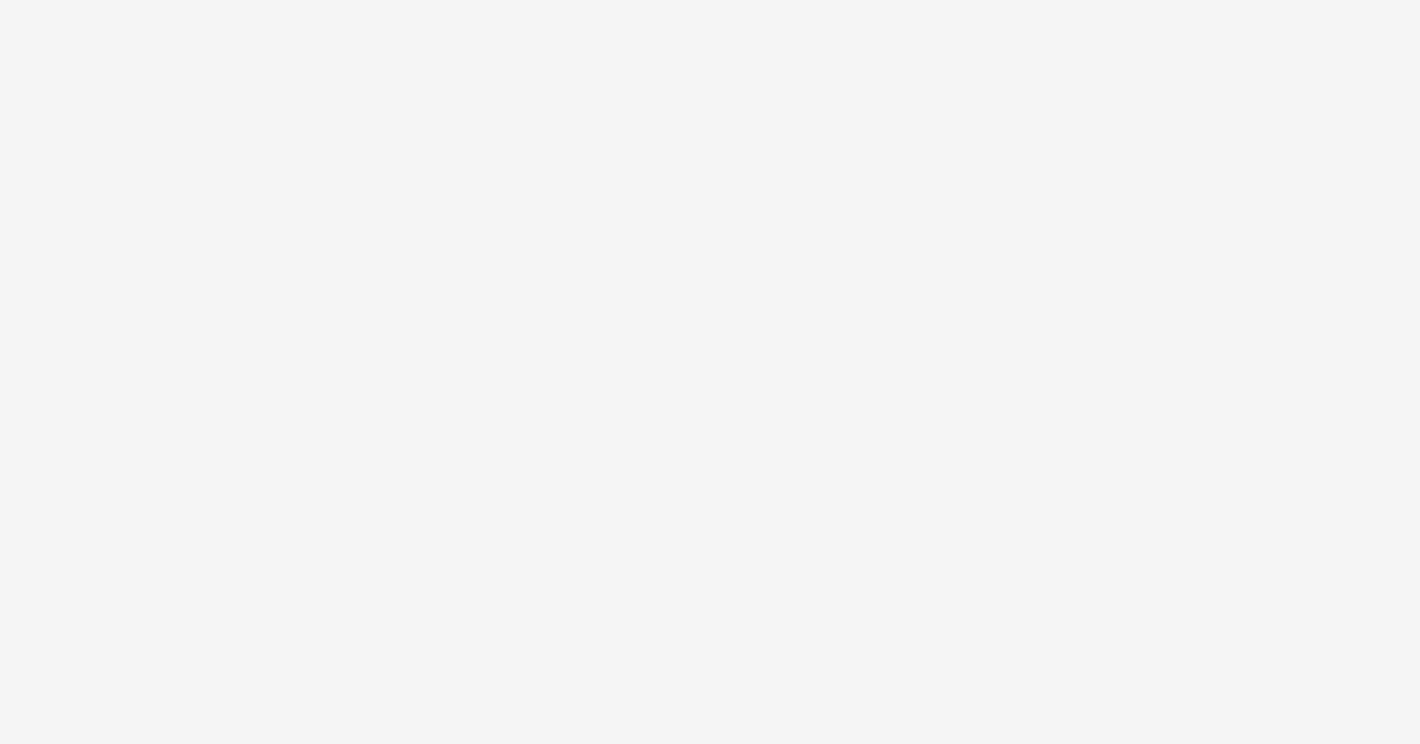 scroll, scrollTop: 0, scrollLeft: 0, axis: both 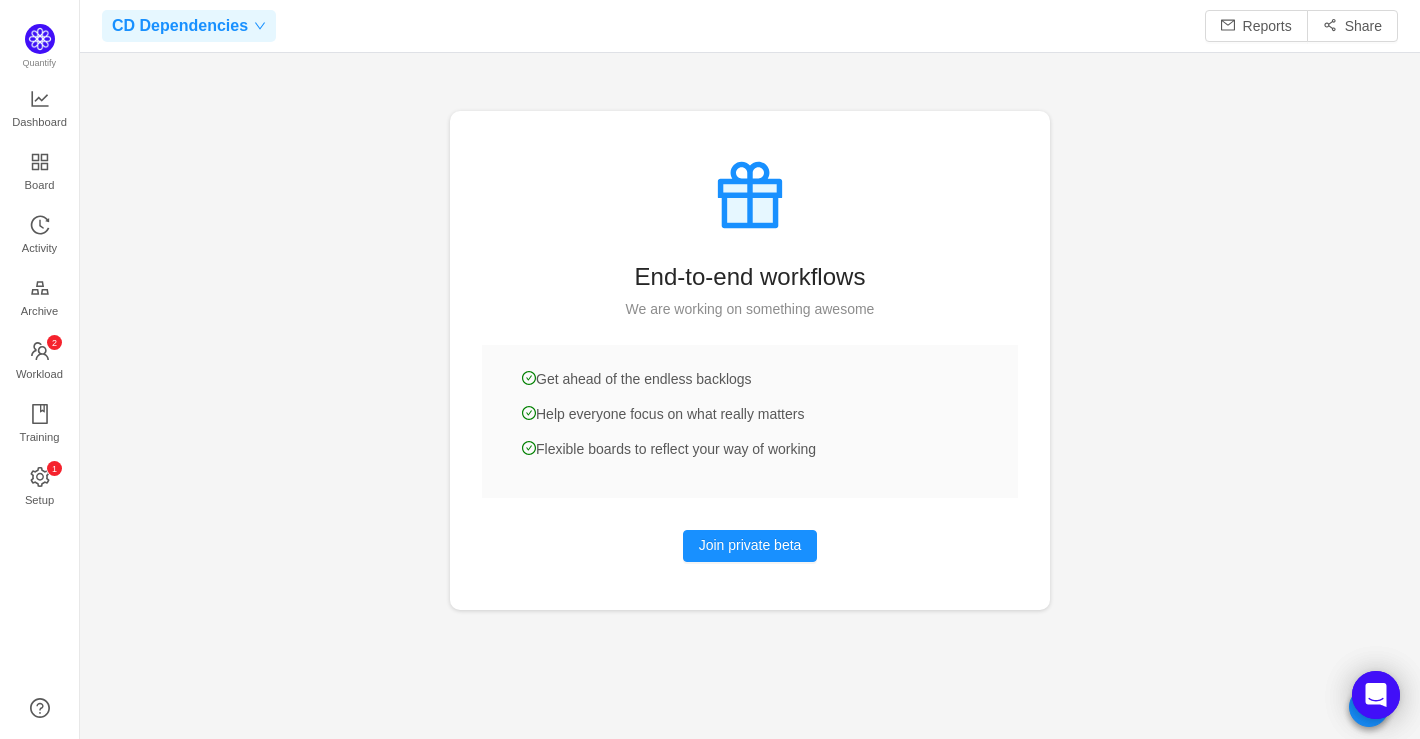click on "CD Dependencies" at bounding box center [189, 26] 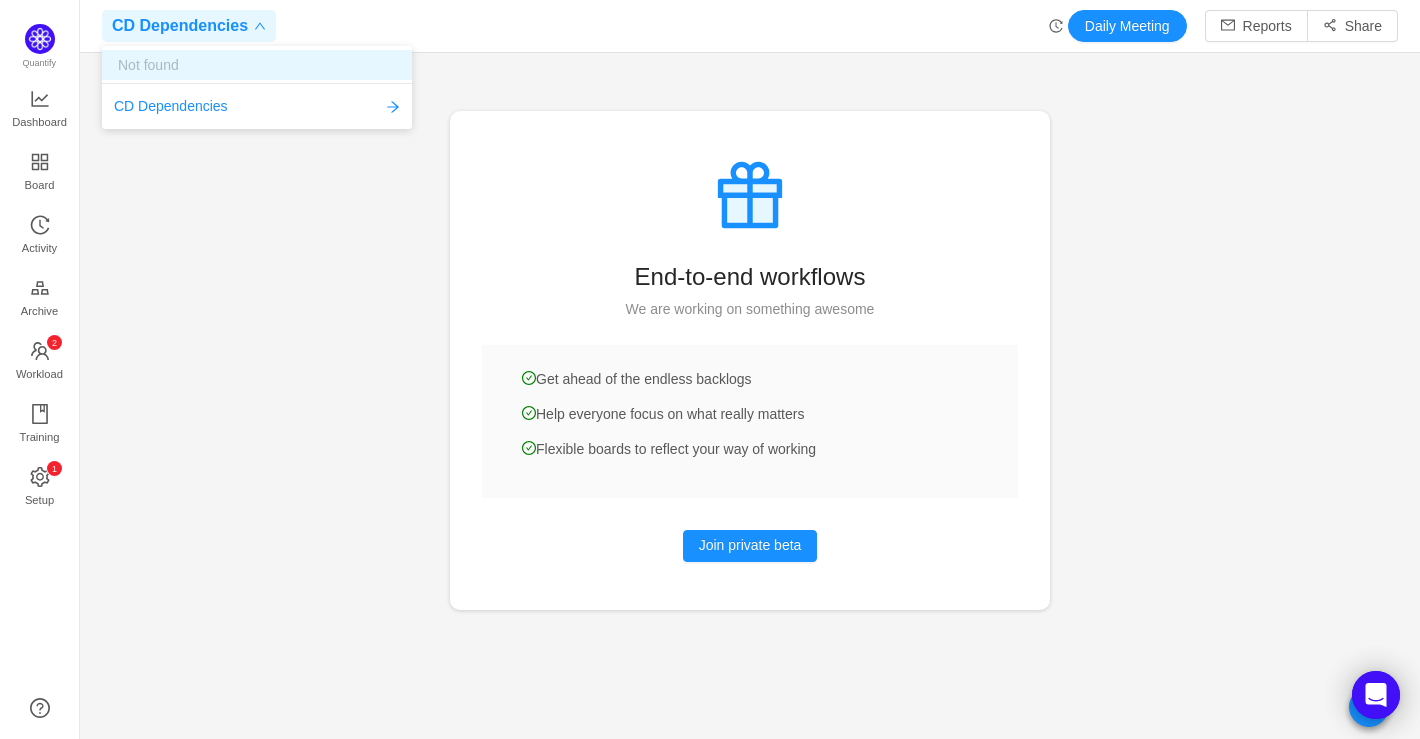 click on "Not found" at bounding box center (148, 65) 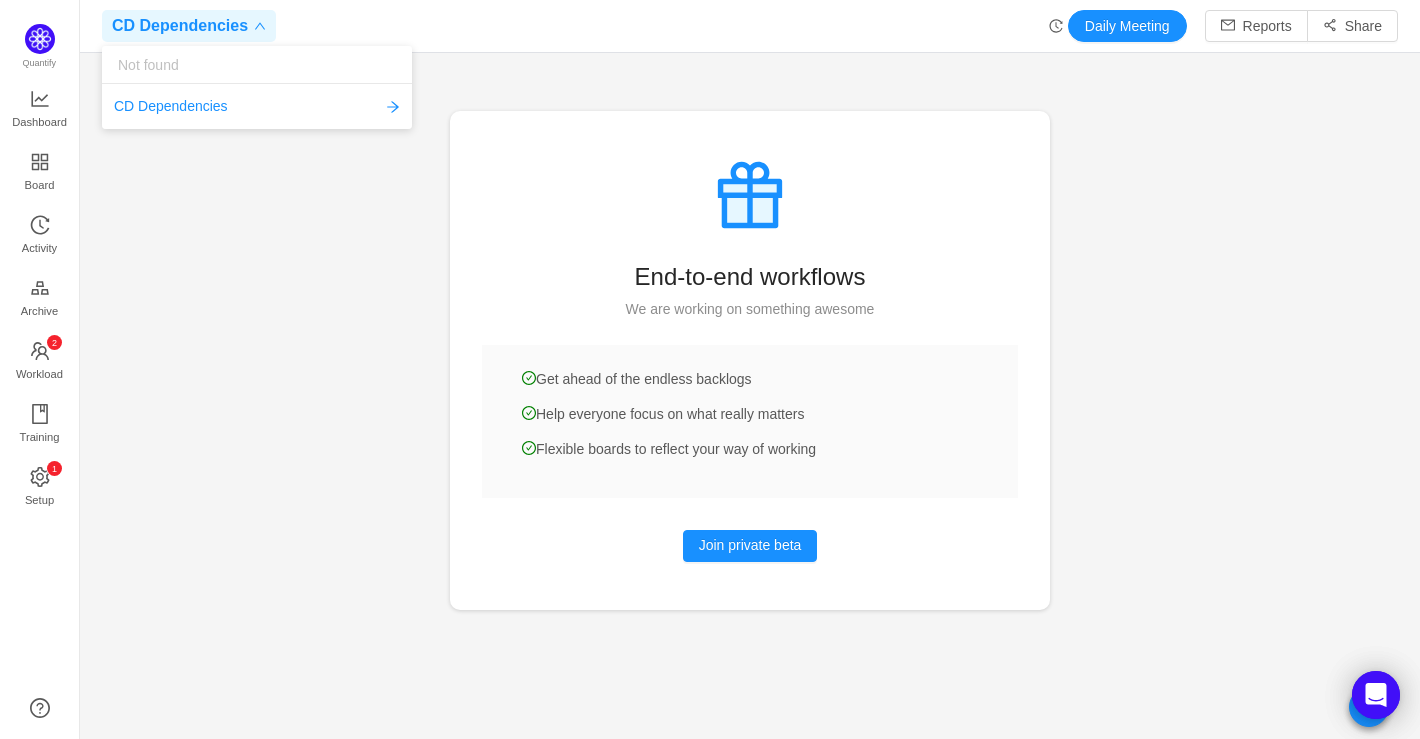 click 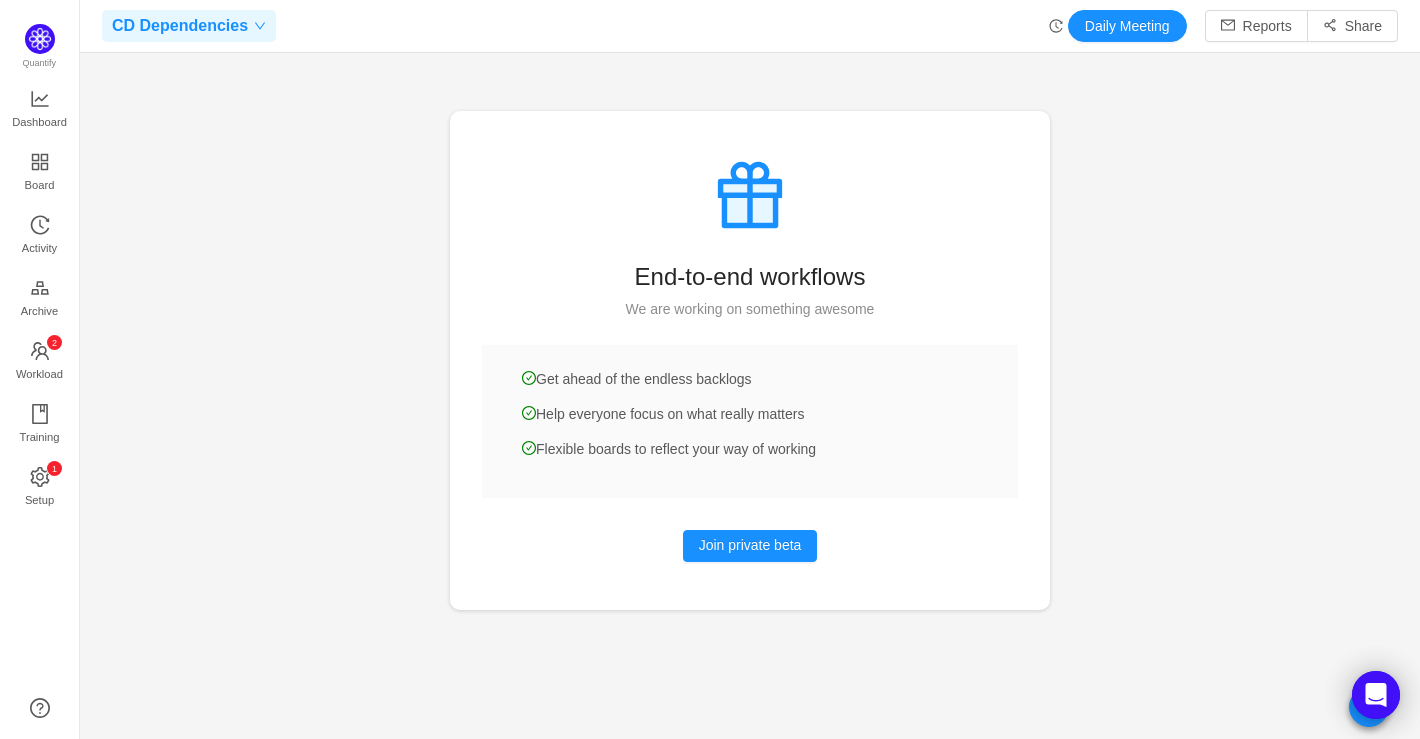 click 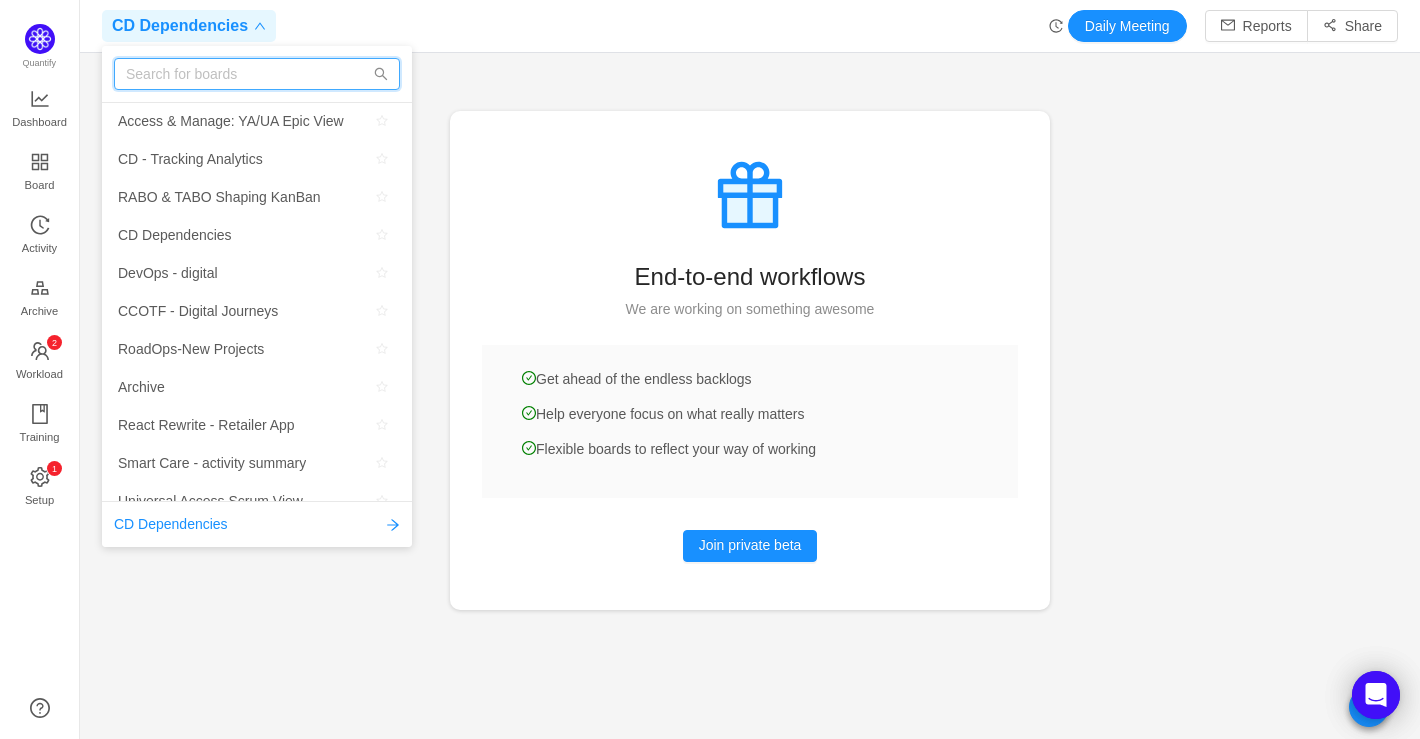 click at bounding box center [257, 74] 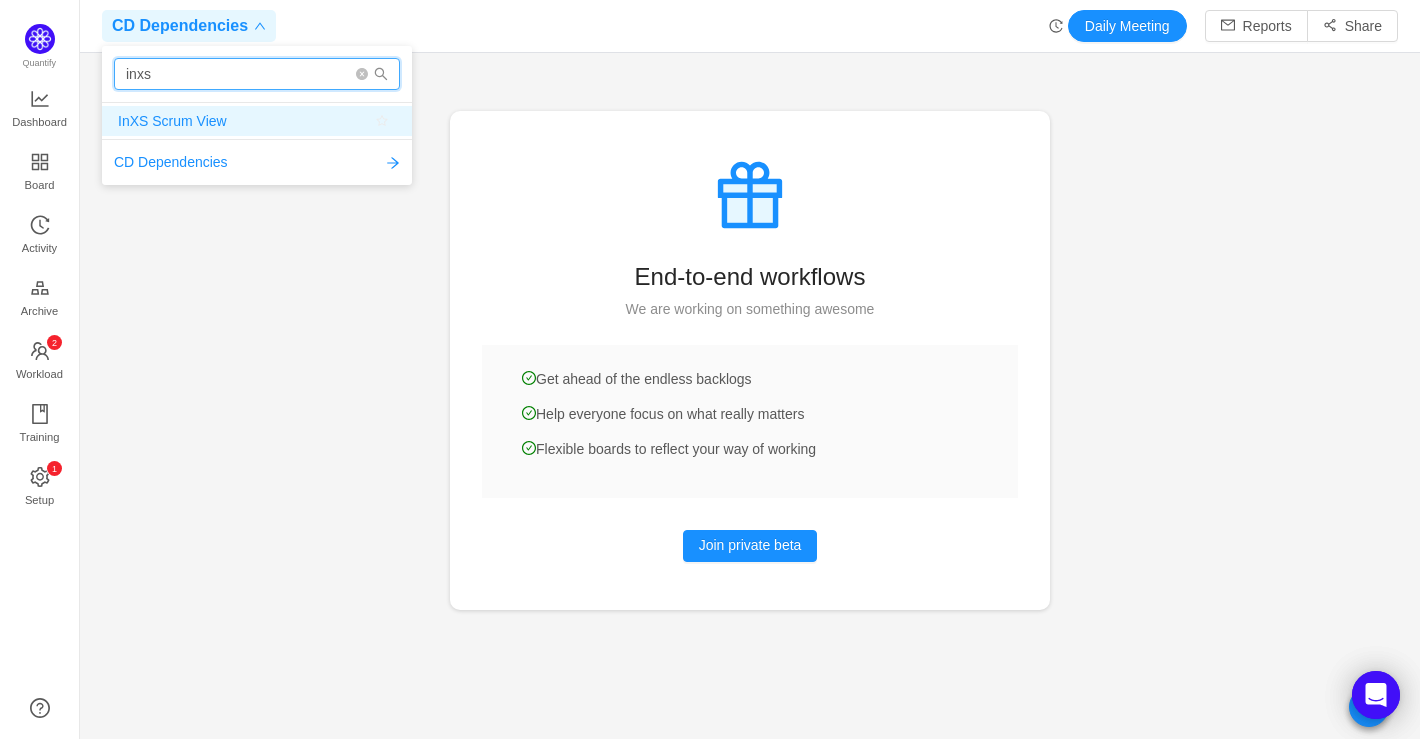 type on "inxs" 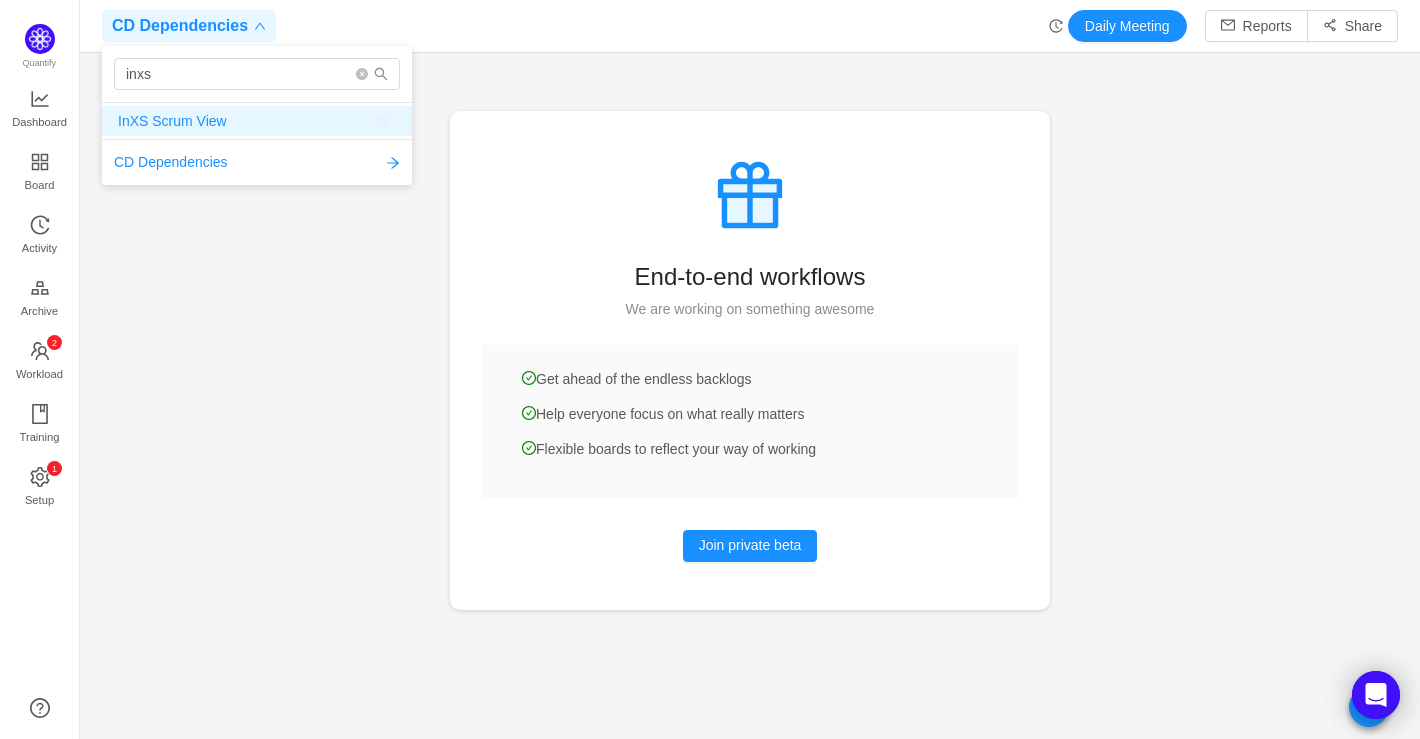 click on "InXS Scrum View" at bounding box center [172, 121] 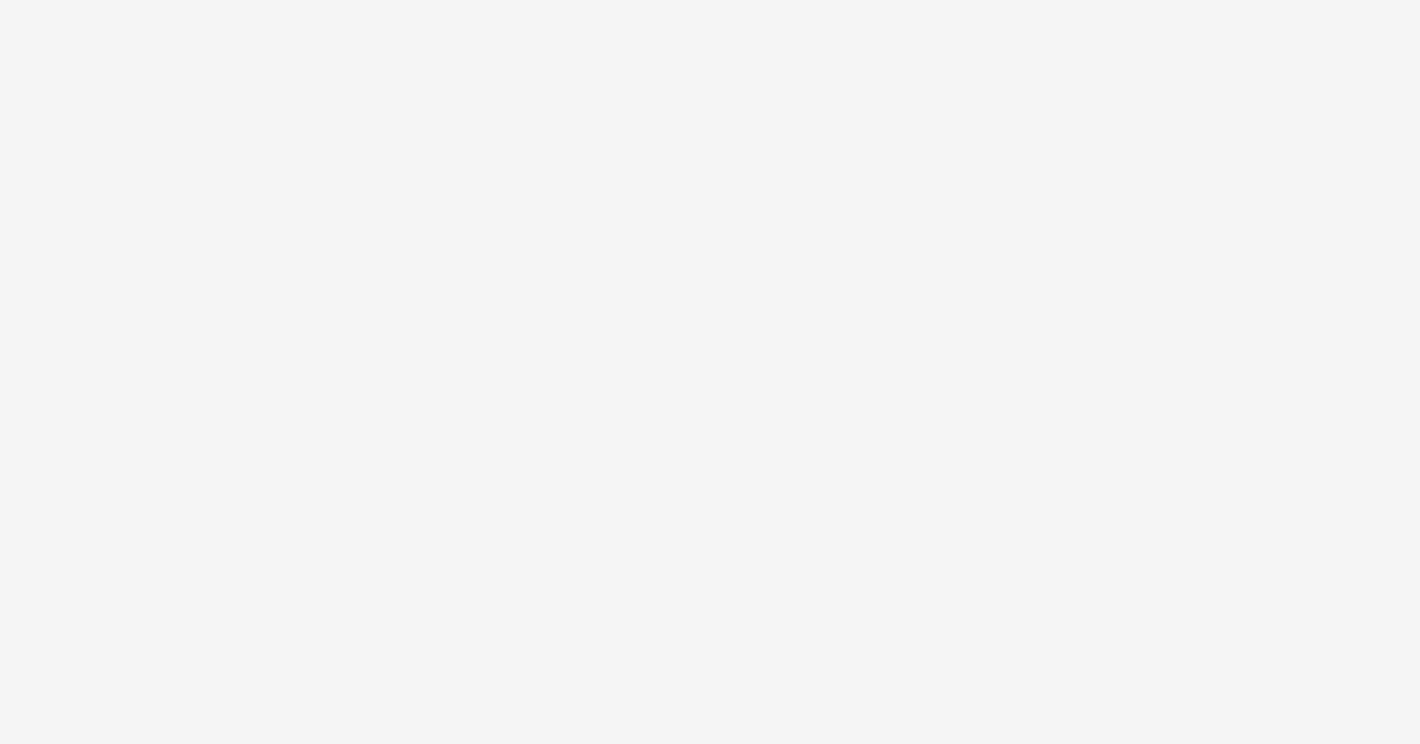 scroll, scrollTop: 0, scrollLeft: 0, axis: both 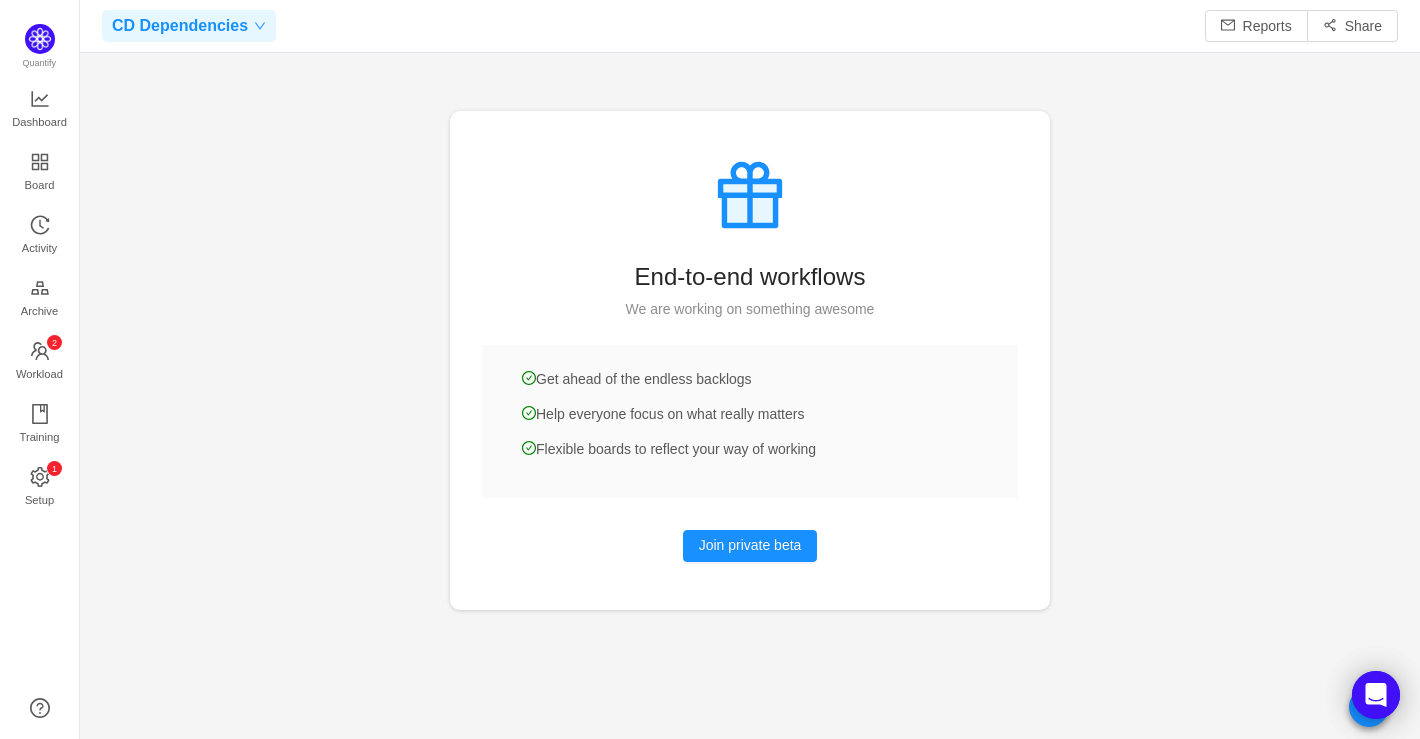 click at bounding box center (257, 26) 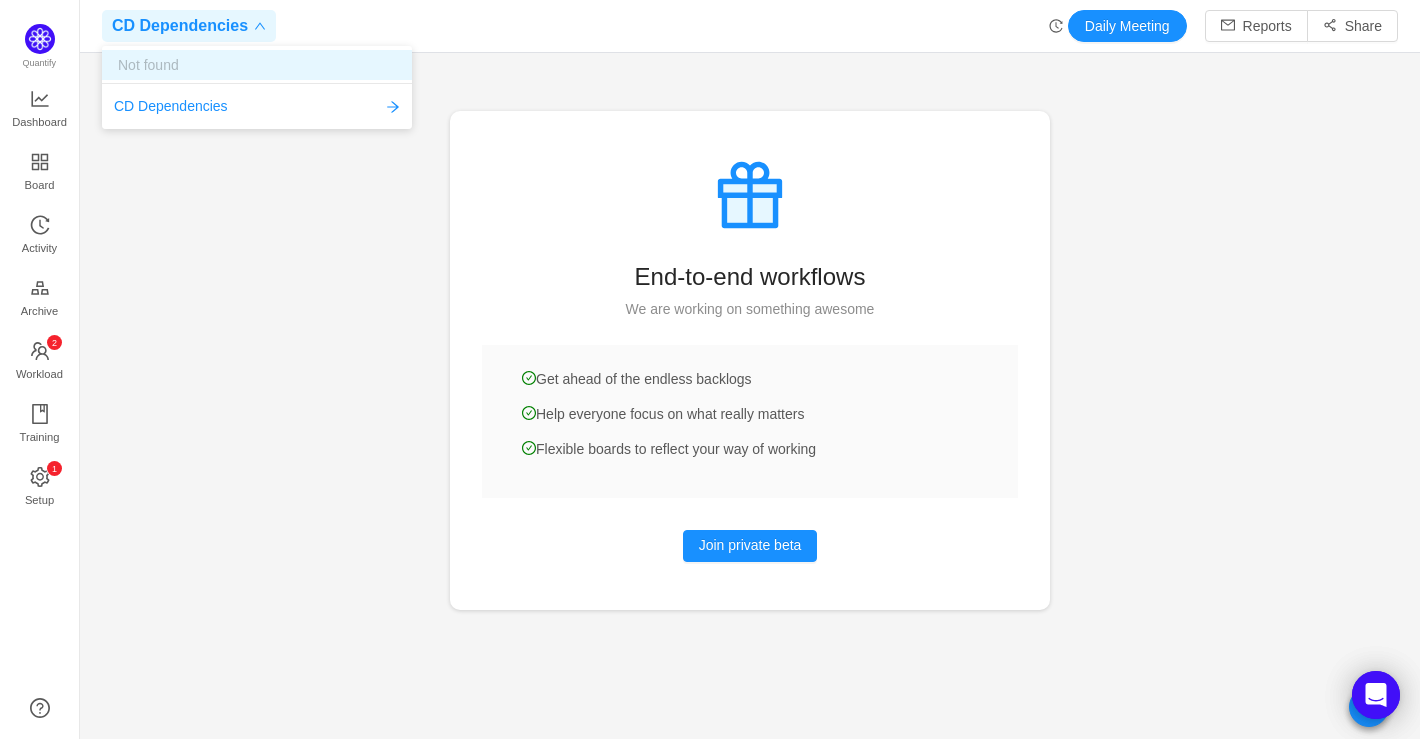 click on "Not found" at bounding box center (257, 65) 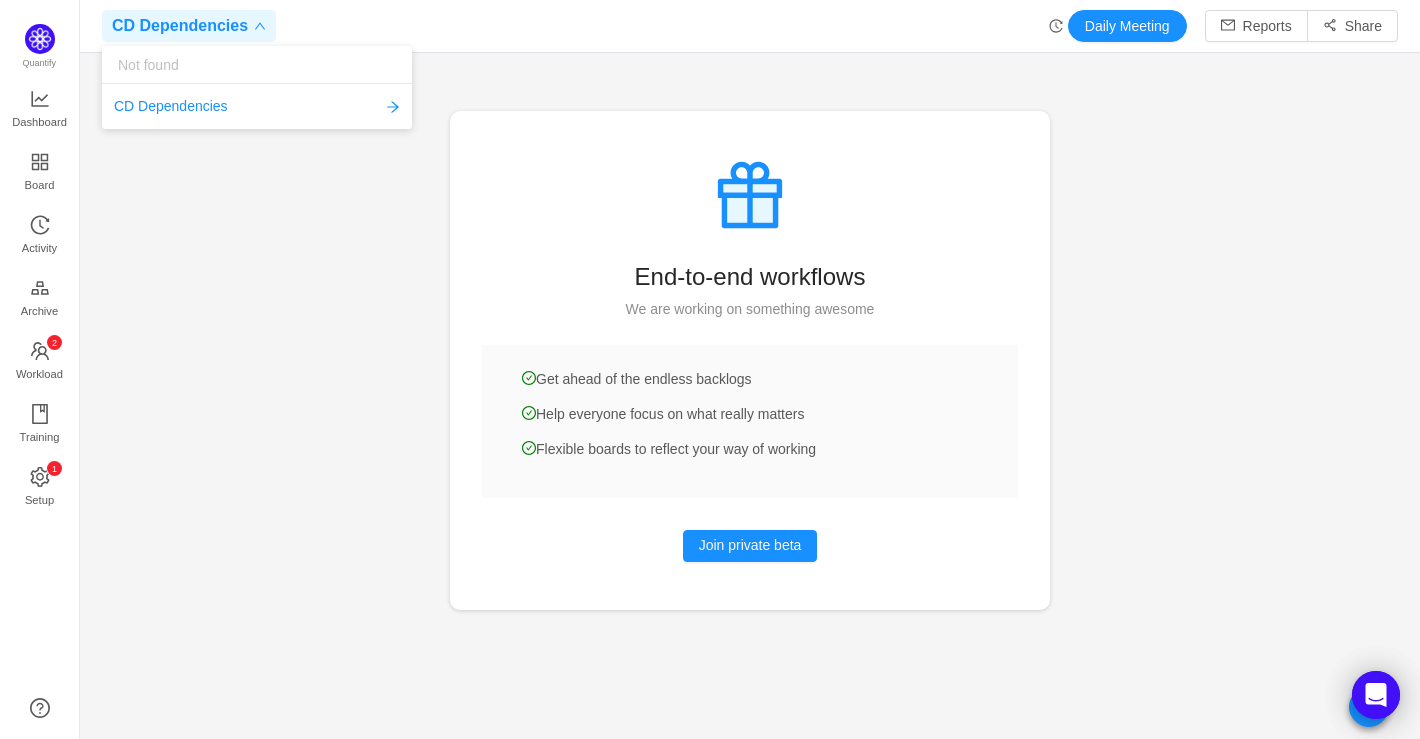 click 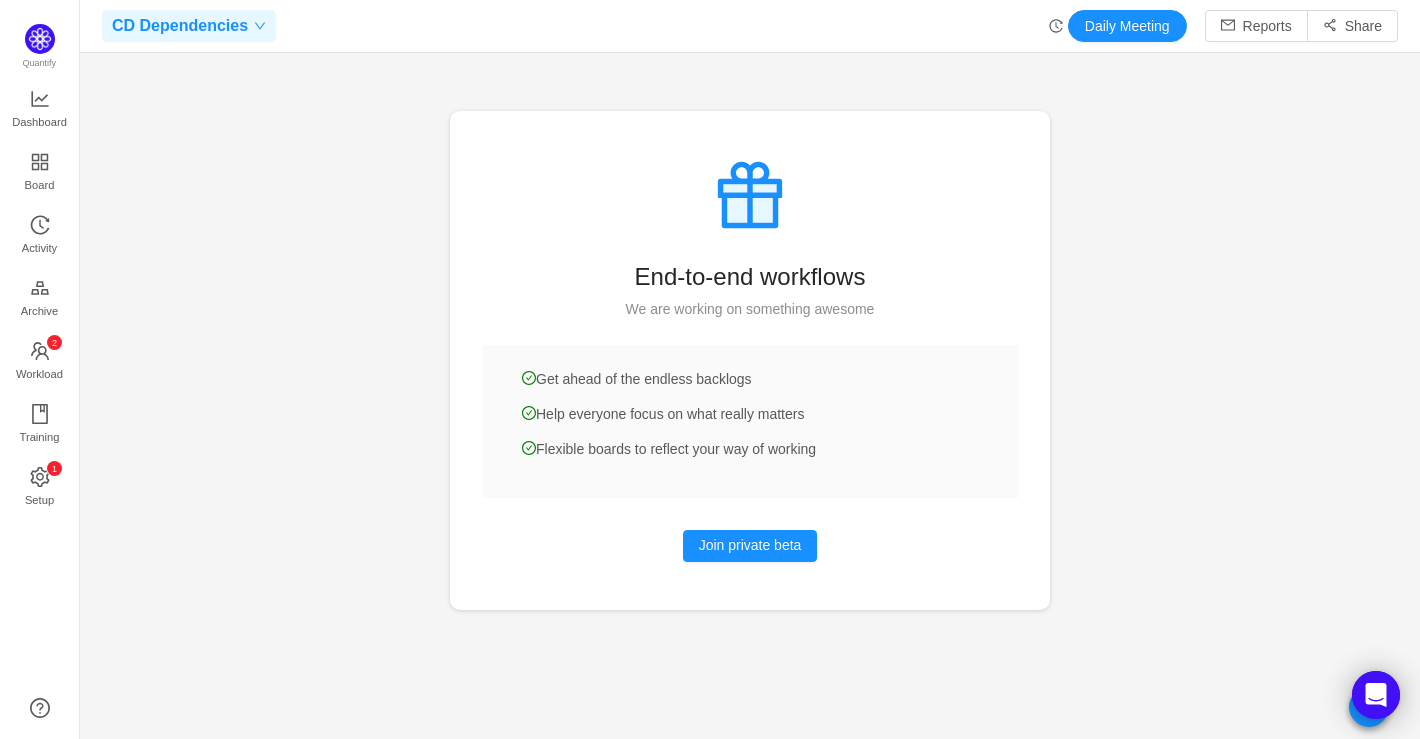 click on "CD Dependencies" at bounding box center (180, 26) 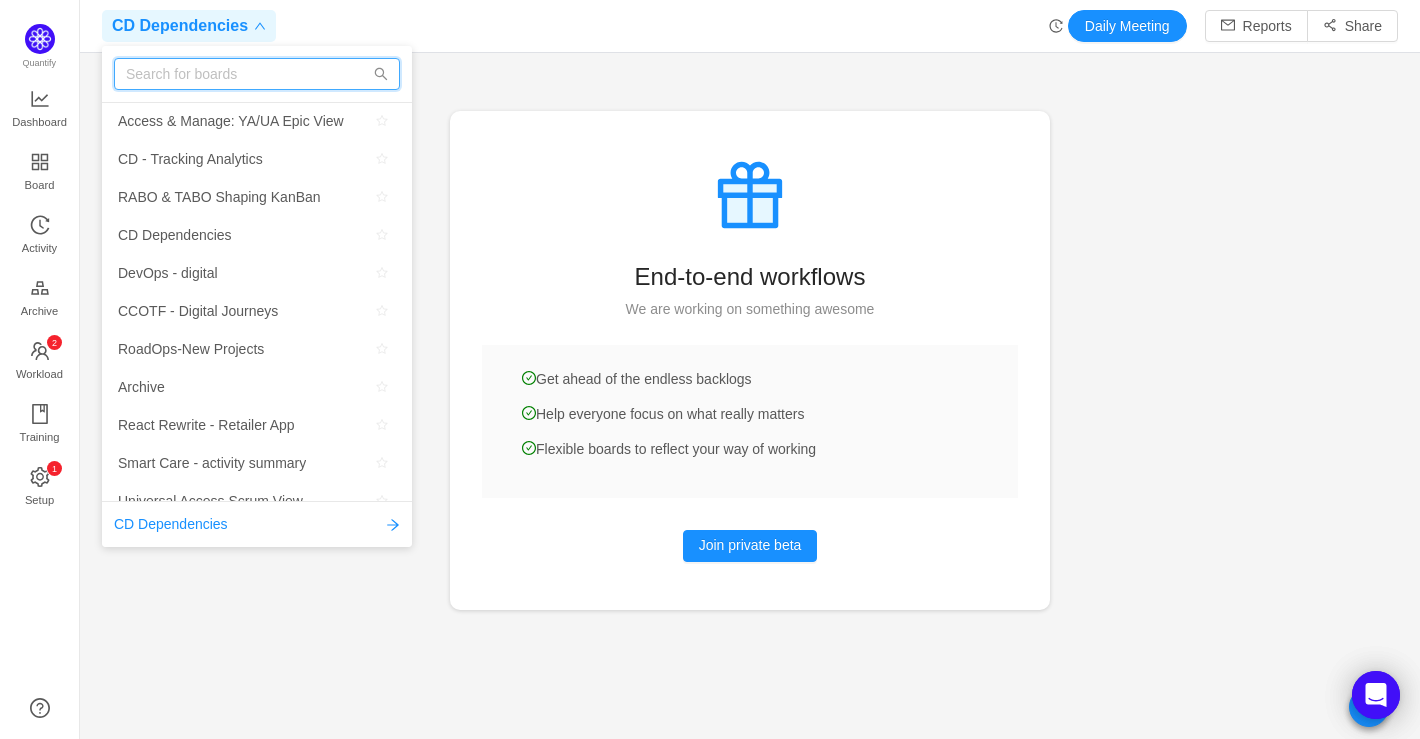 click at bounding box center (257, 74) 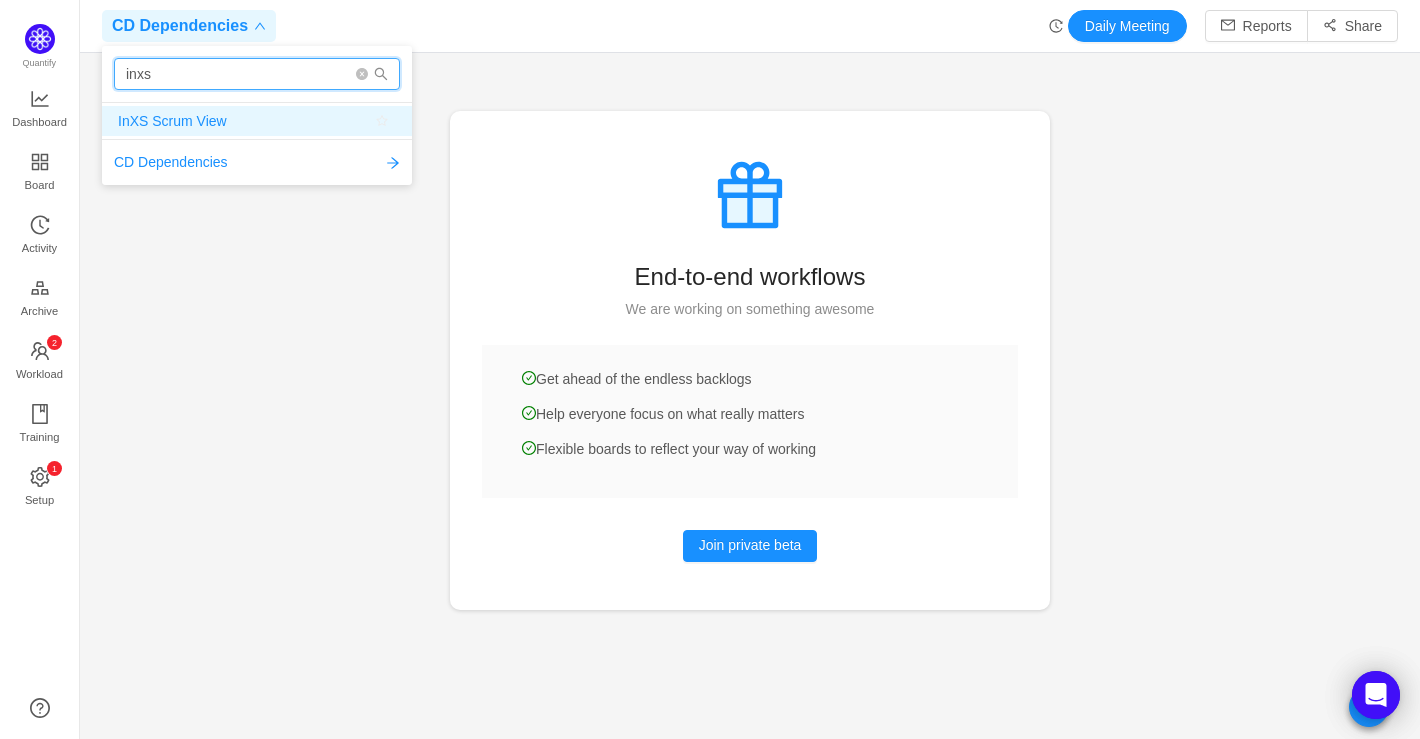 type on "inxs" 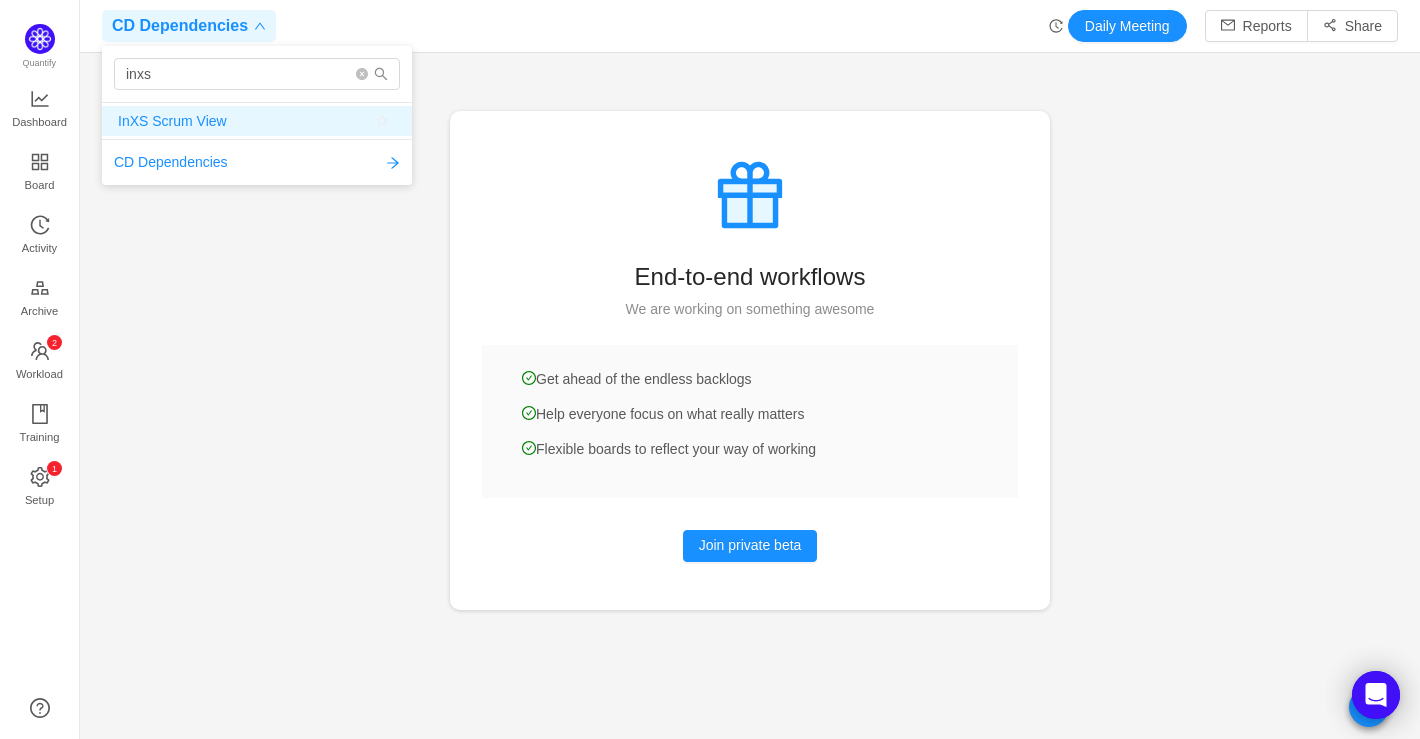 click on "InXS Scrum View" at bounding box center [172, 121] 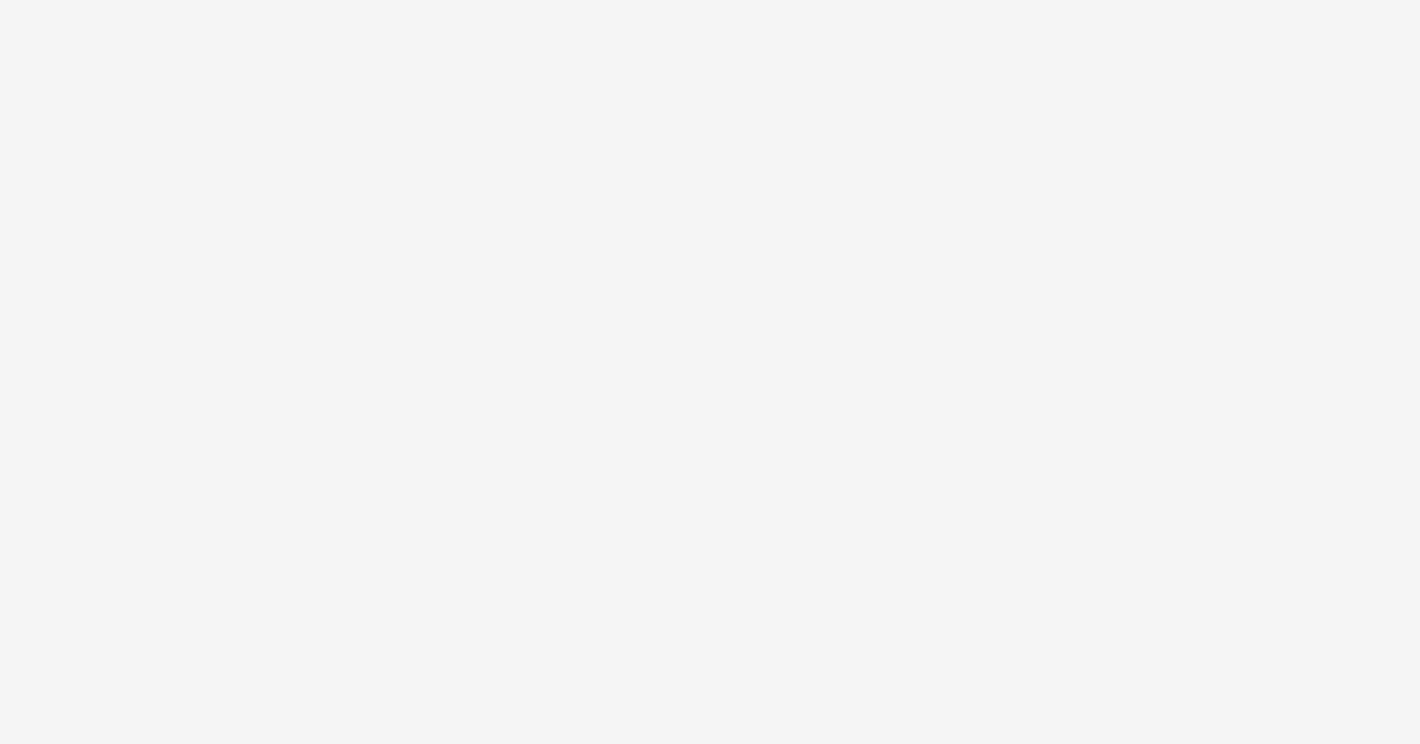 scroll, scrollTop: 0, scrollLeft: 0, axis: both 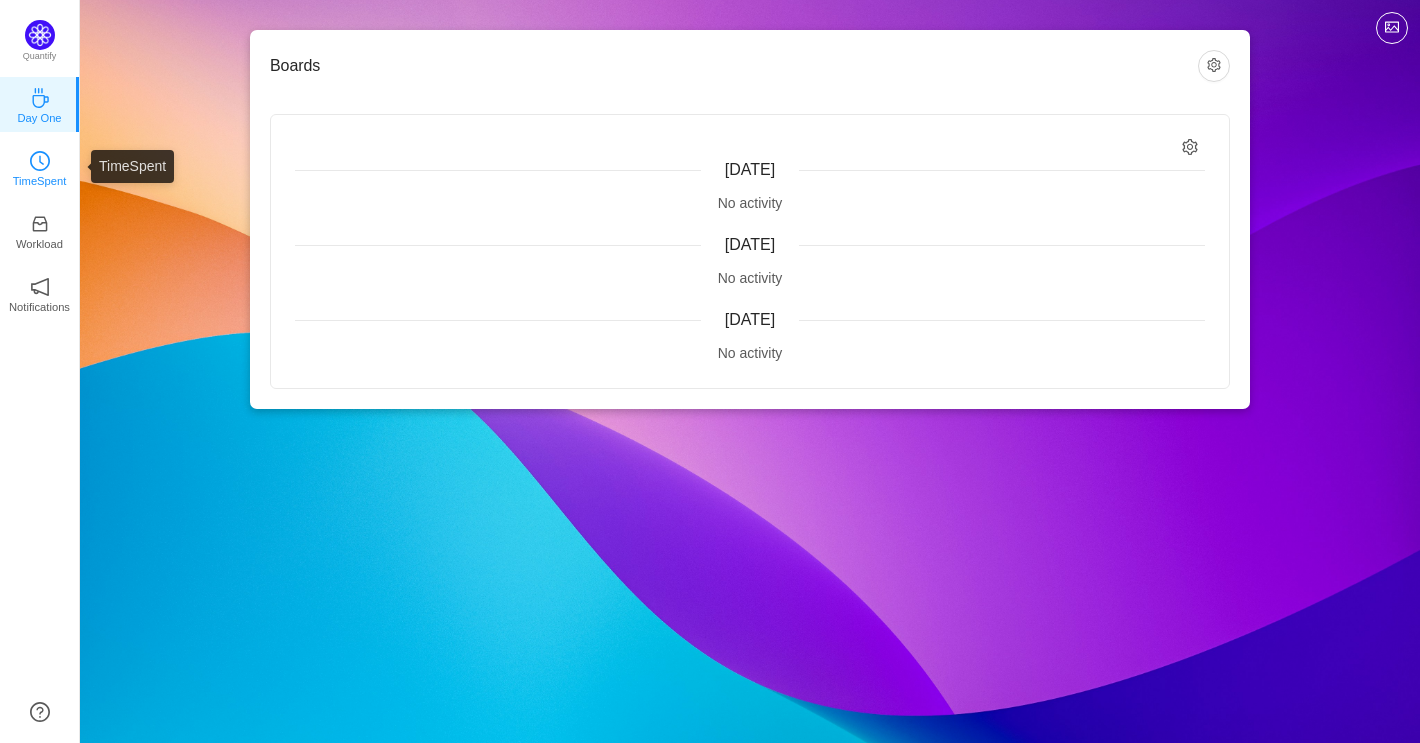 click 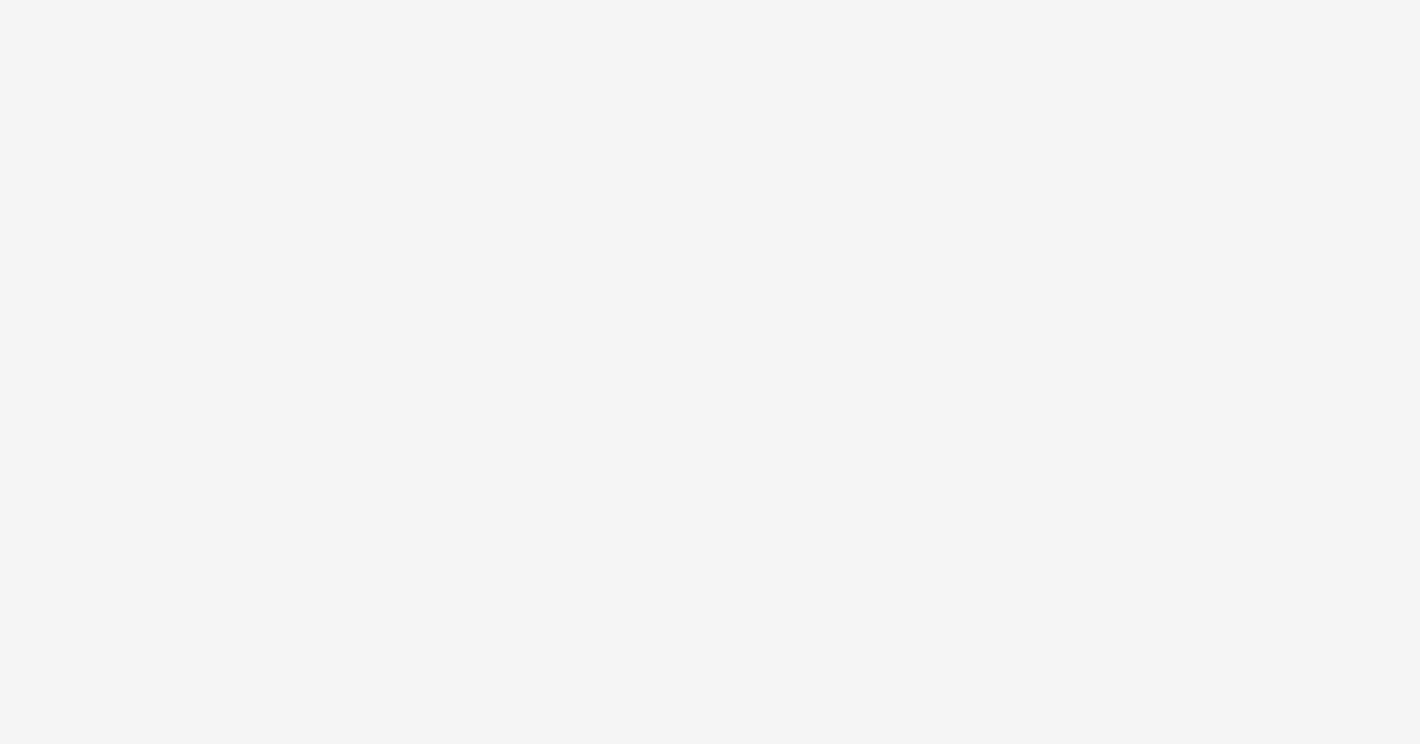 scroll, scrollTop: 0, scrollLeft: 0, axis: both 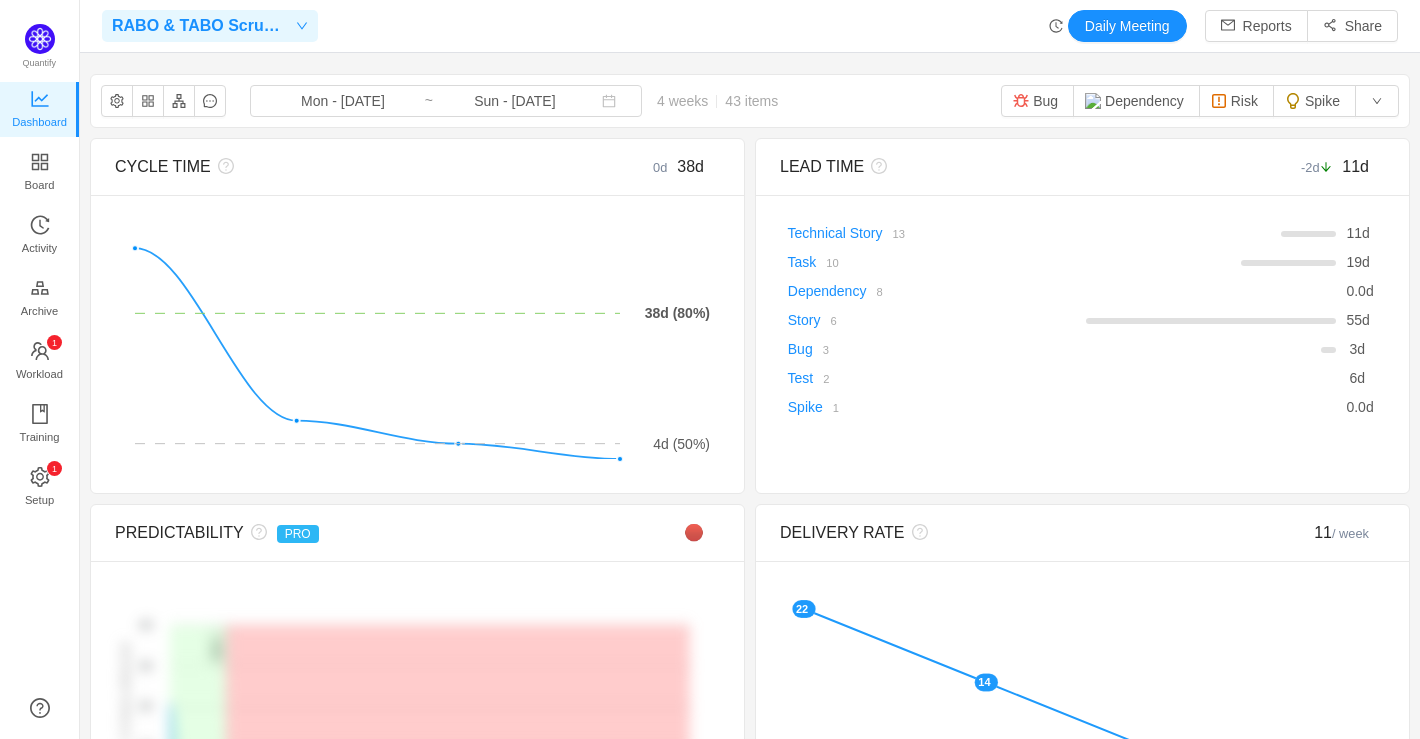 click 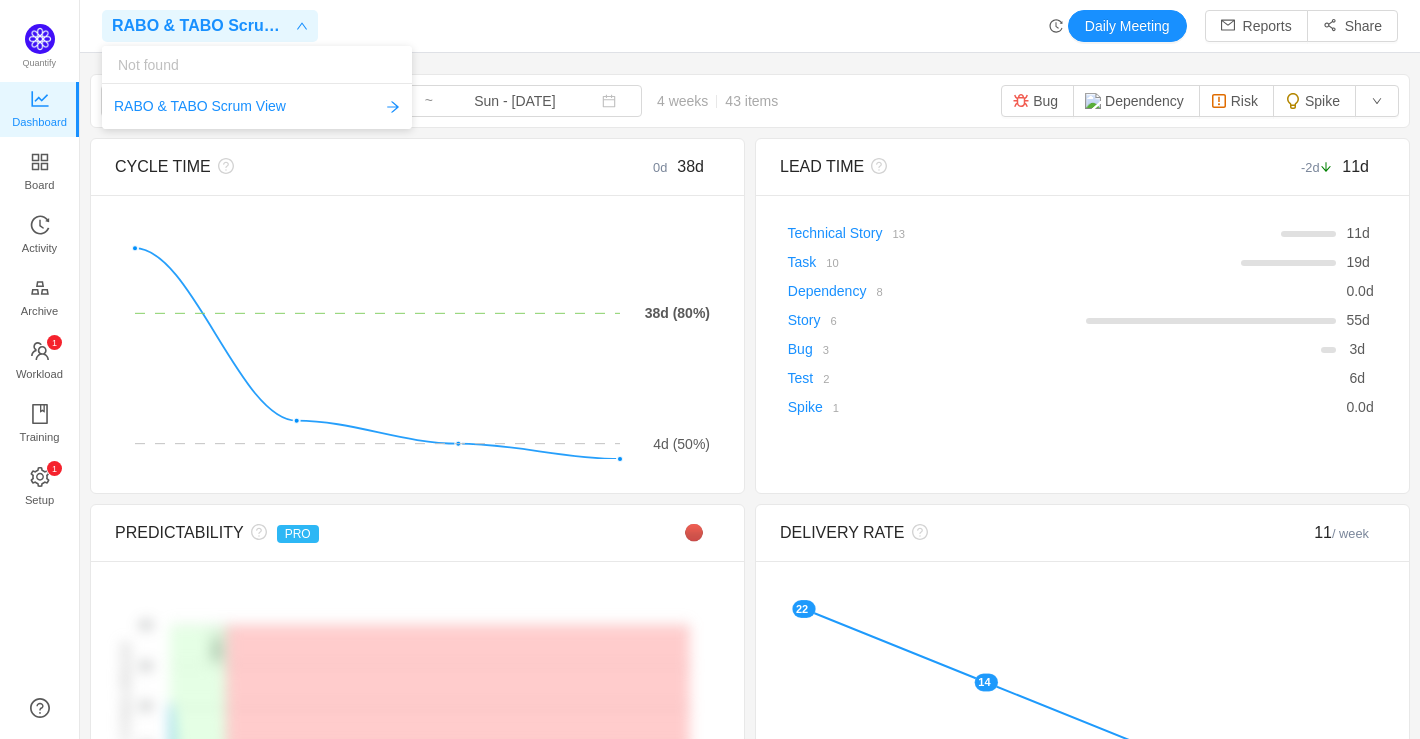 click on "RABO & TABO Scrum View" at bounding box center [201, 26] 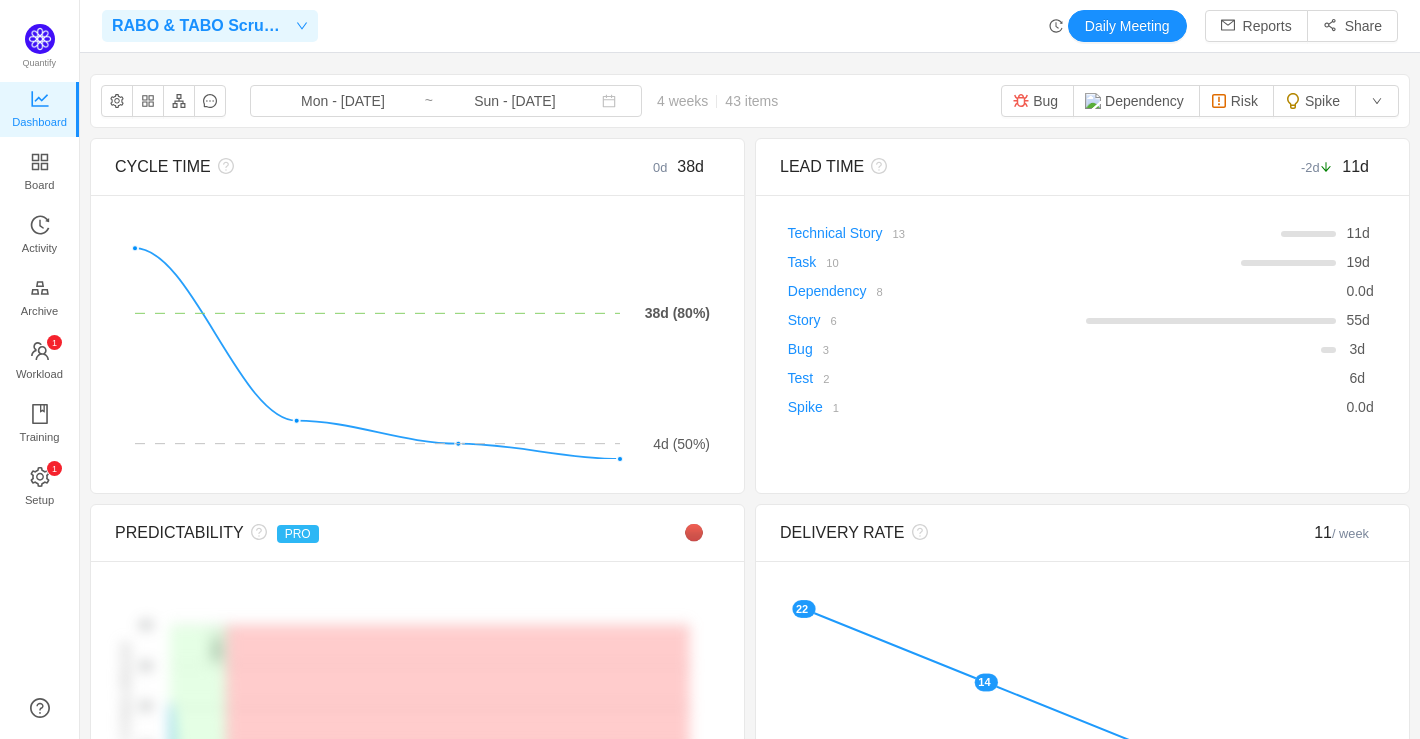 click 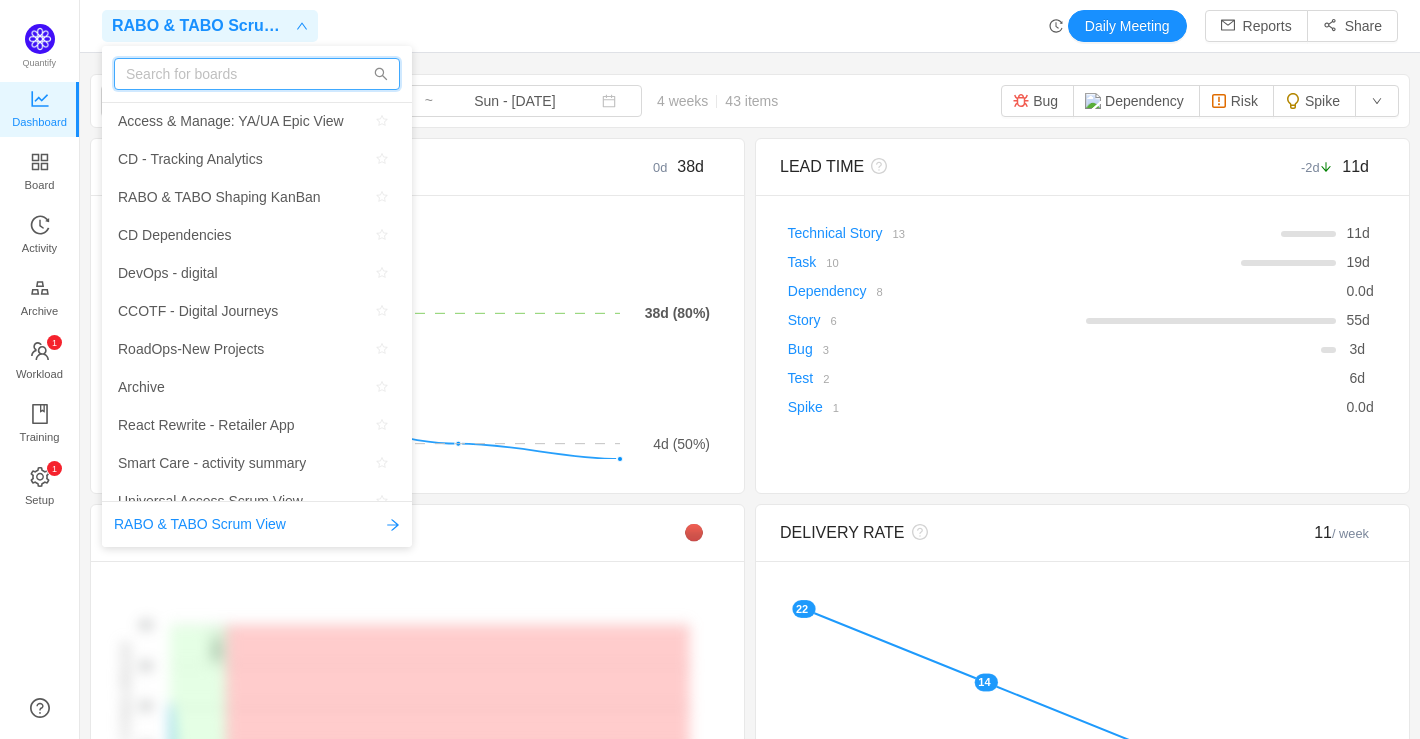 click at bounding box center (257, 74) 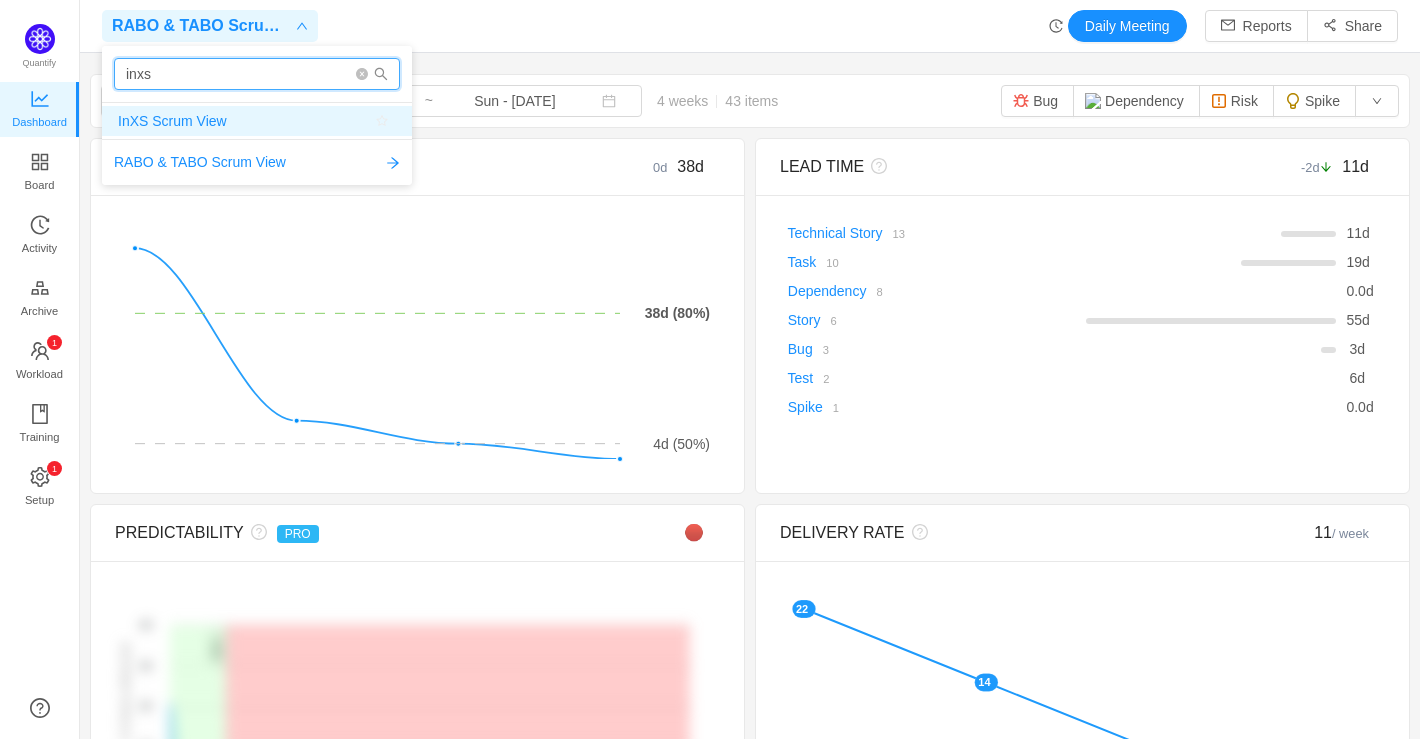 type on "inxs" 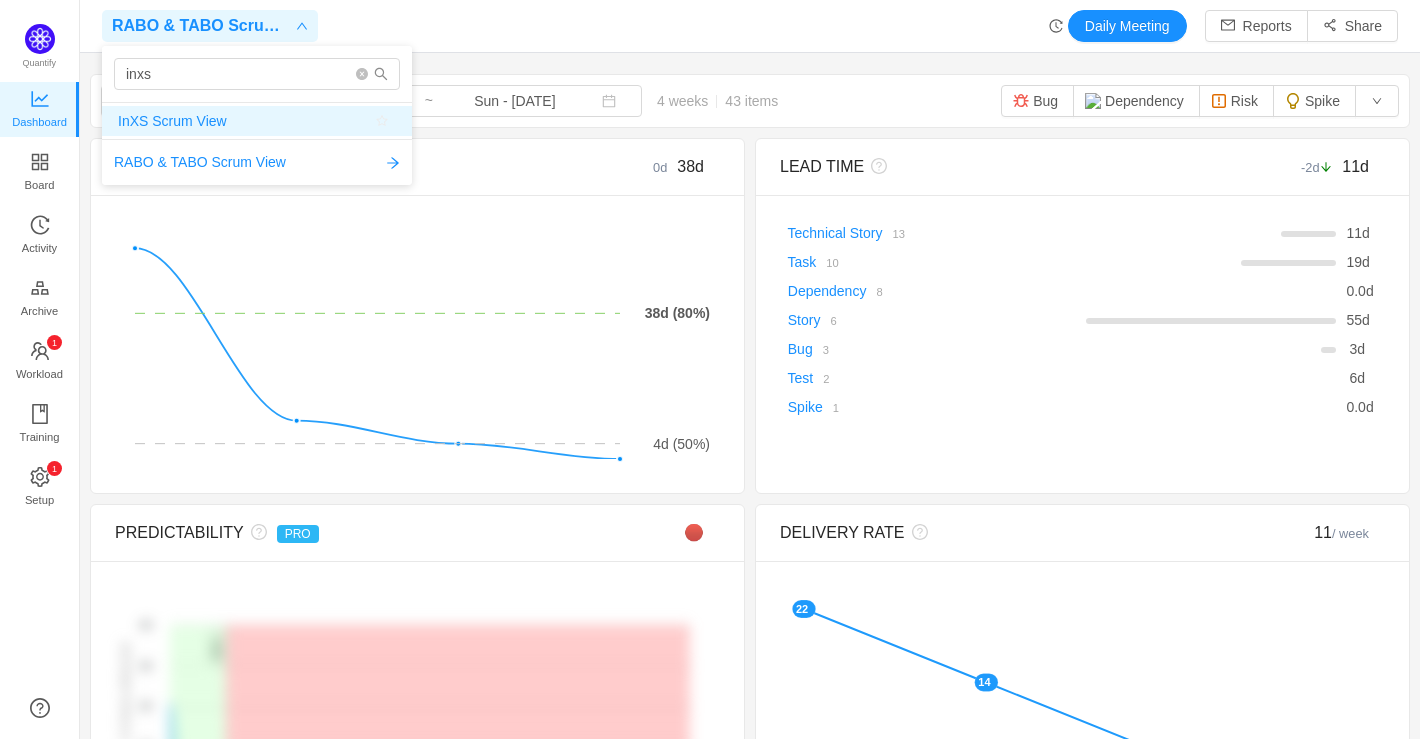 click on "InXS Scrum View" at bounding box center (172, 121) 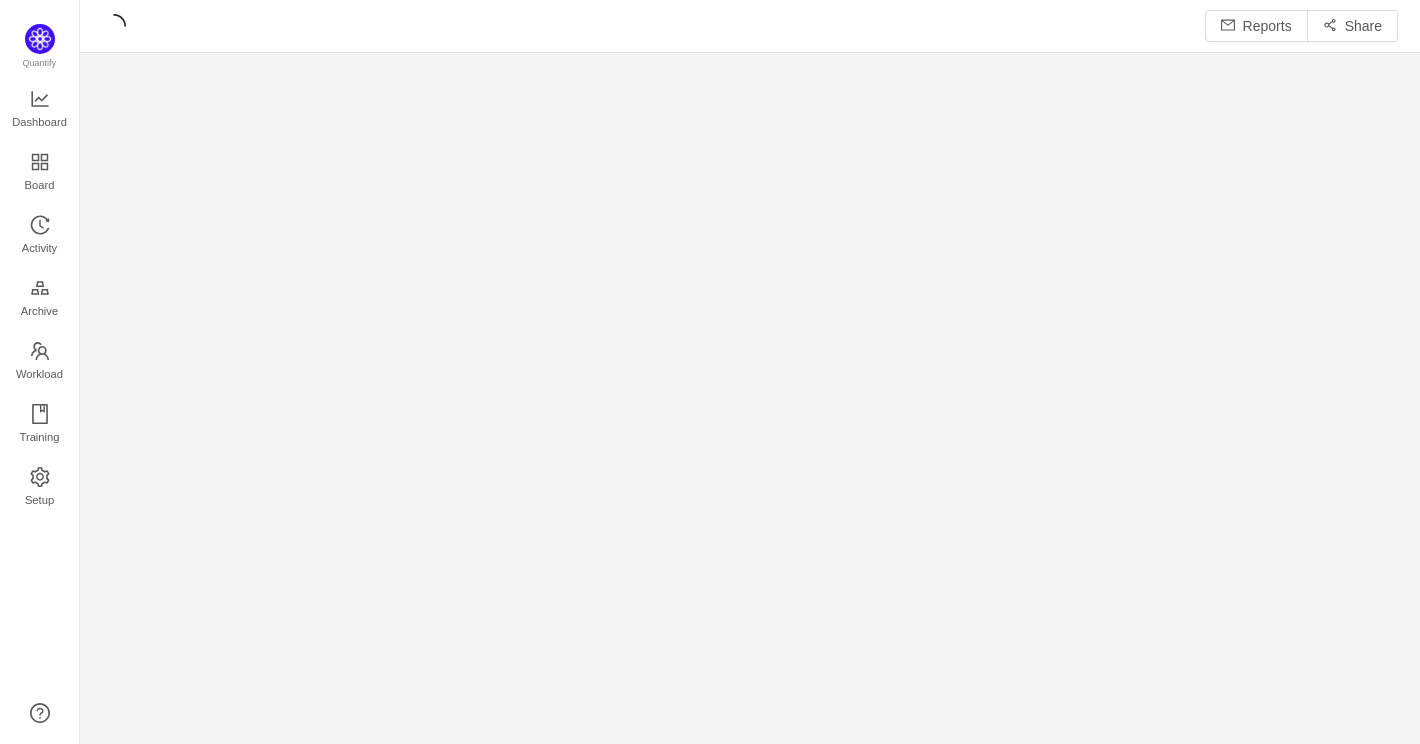 scroll, scrollTop: 0, scrollLeft: 0, axis: both 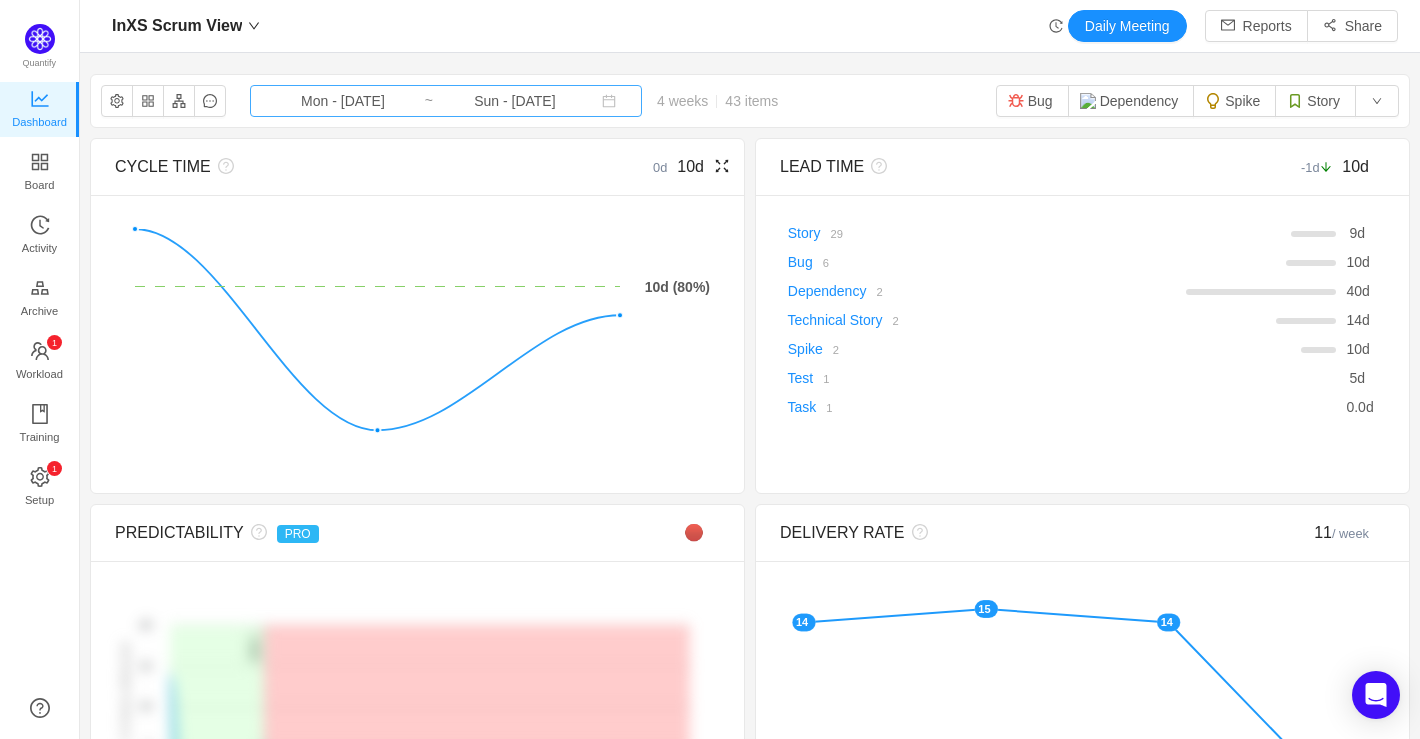 click on "Mon - [DATE]" at bounding box center [343, 101] 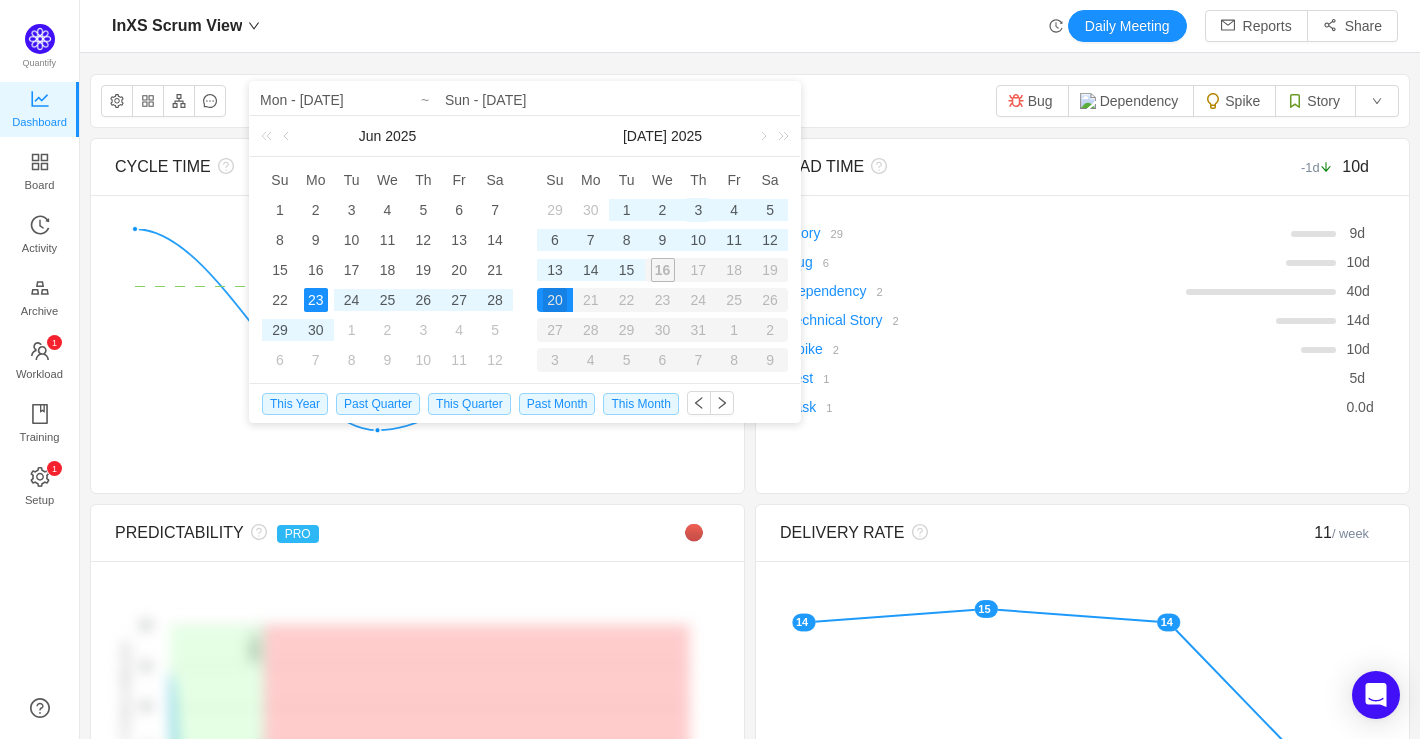 click on "3" at bounding box center [698, 210] 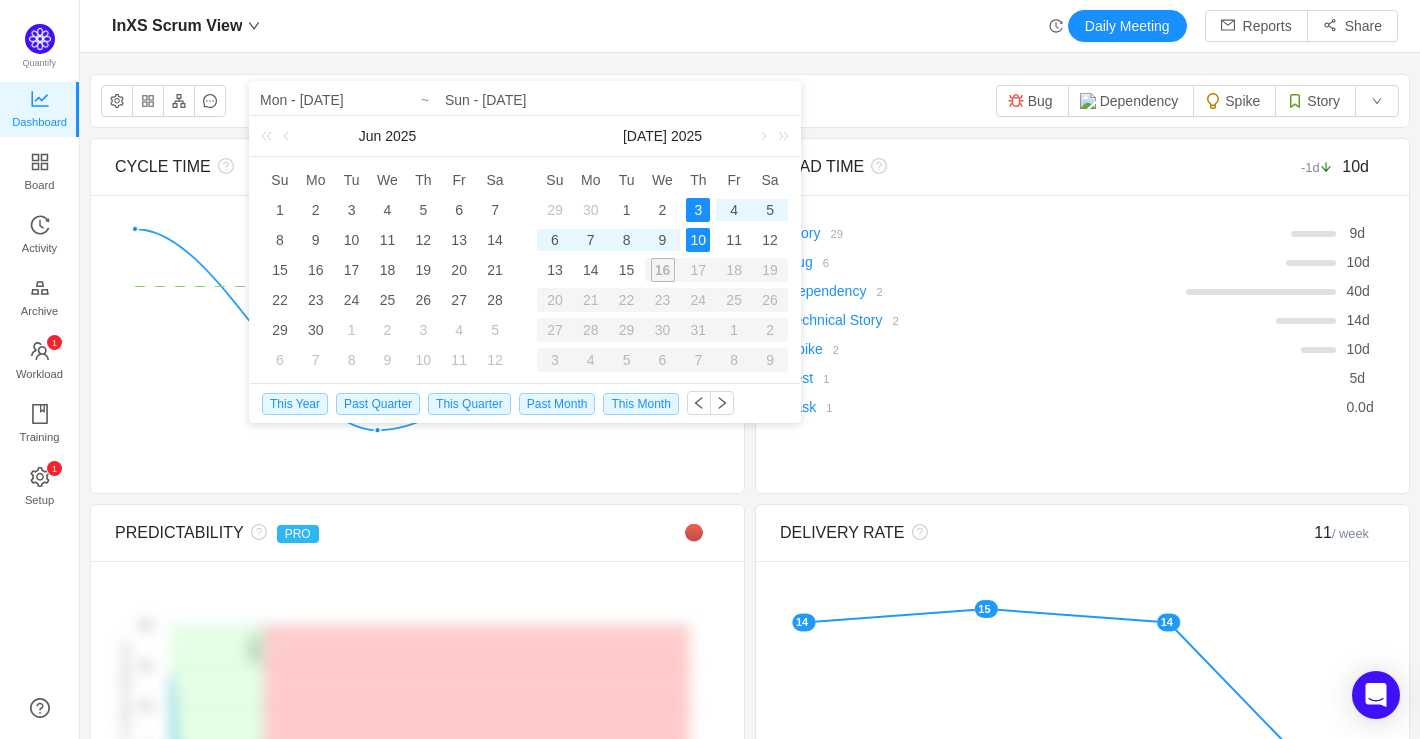 click on "16" at bounding box center (663, 270) 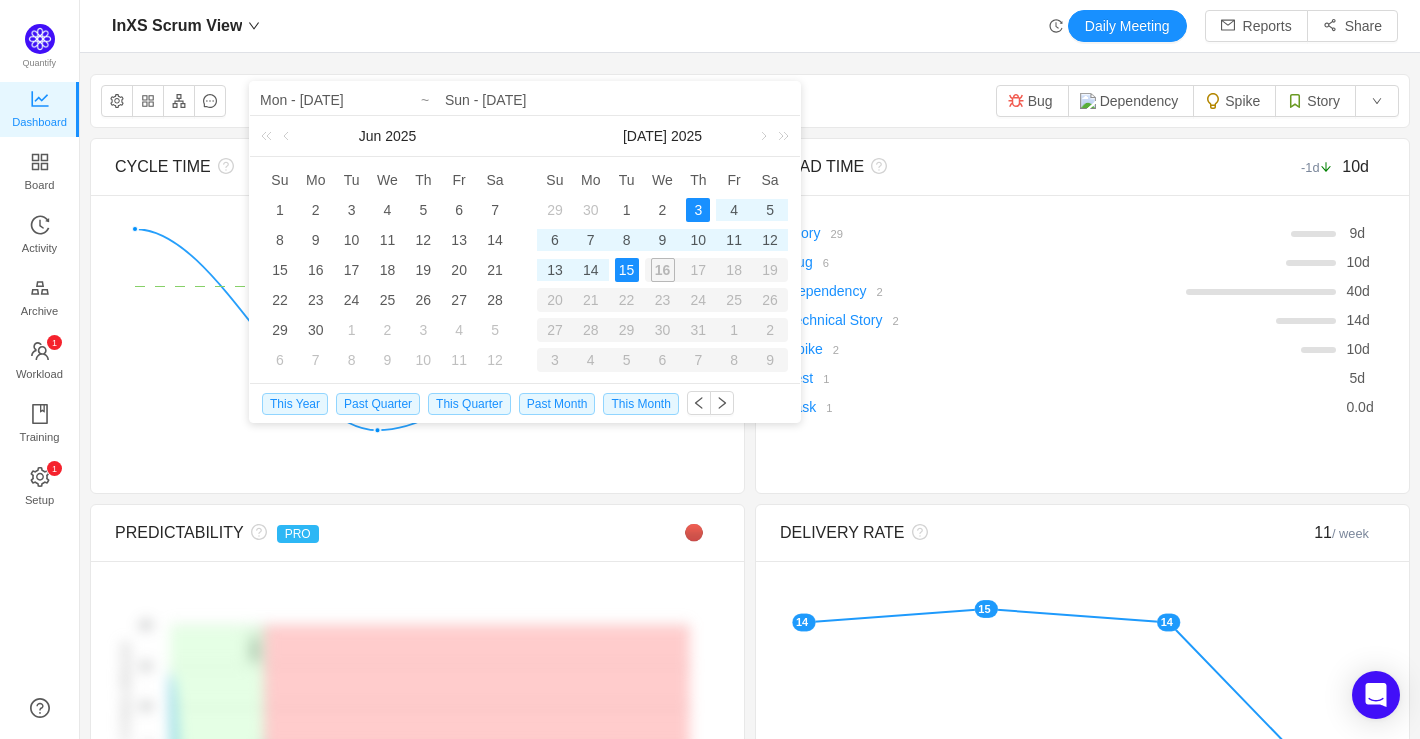click on "15" at bounding box center (627, 270) 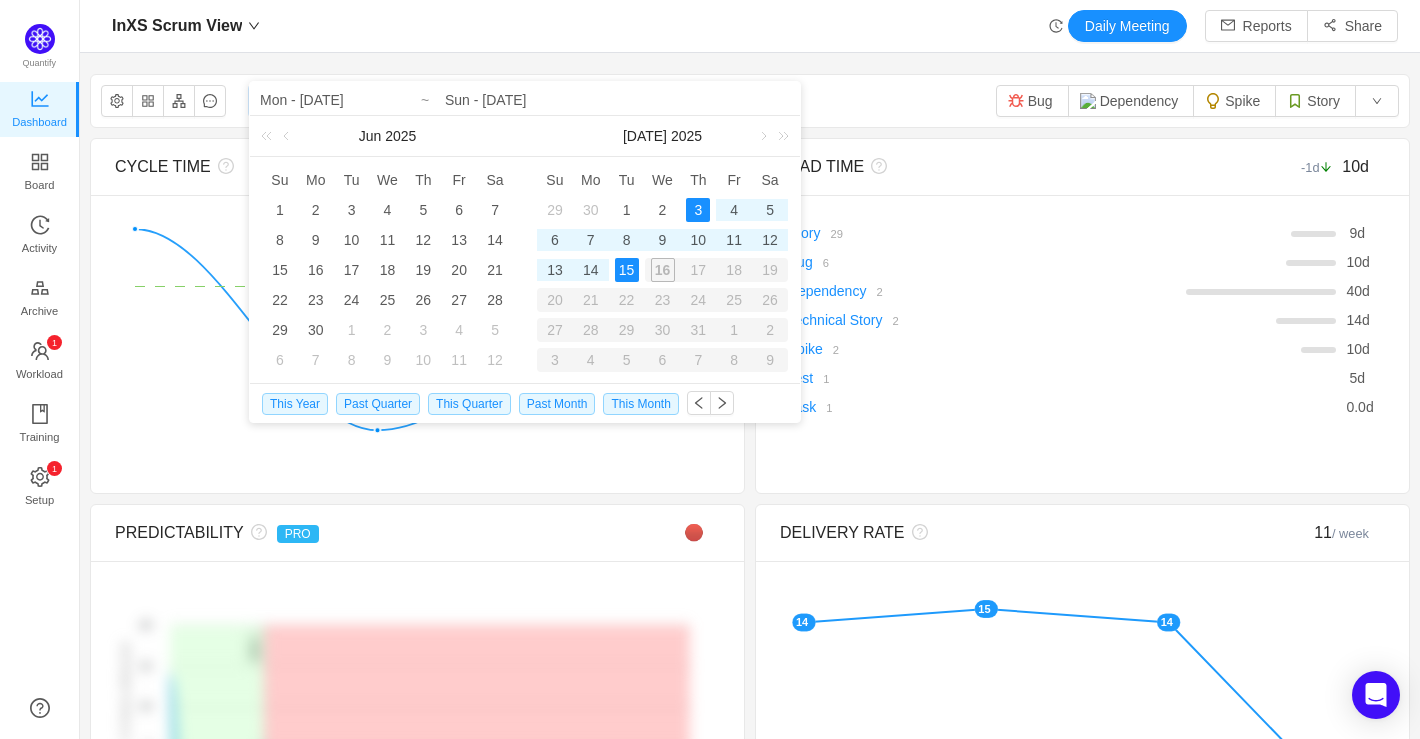 type on "Thu - [DATE]" 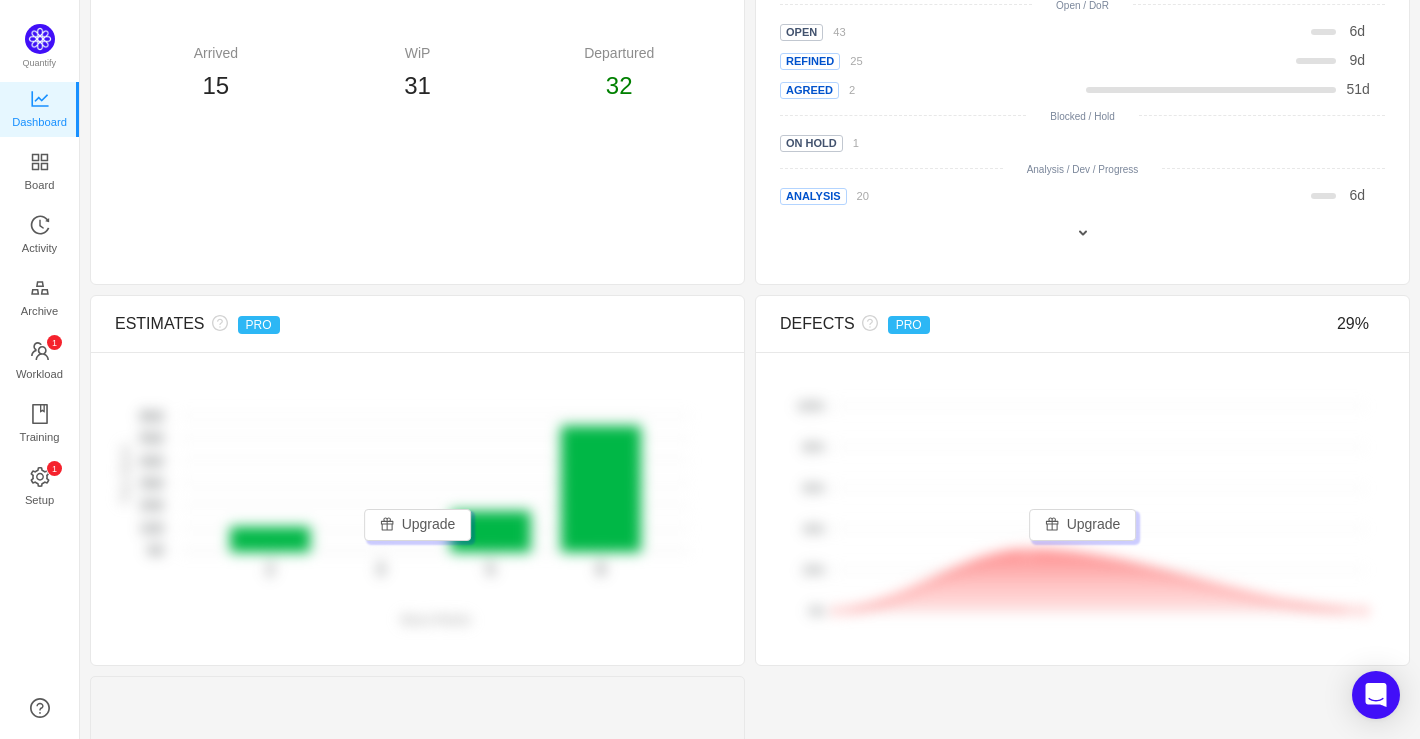 scroll, scrollTop: 1066, scrollLeft: 0, axis: vertical 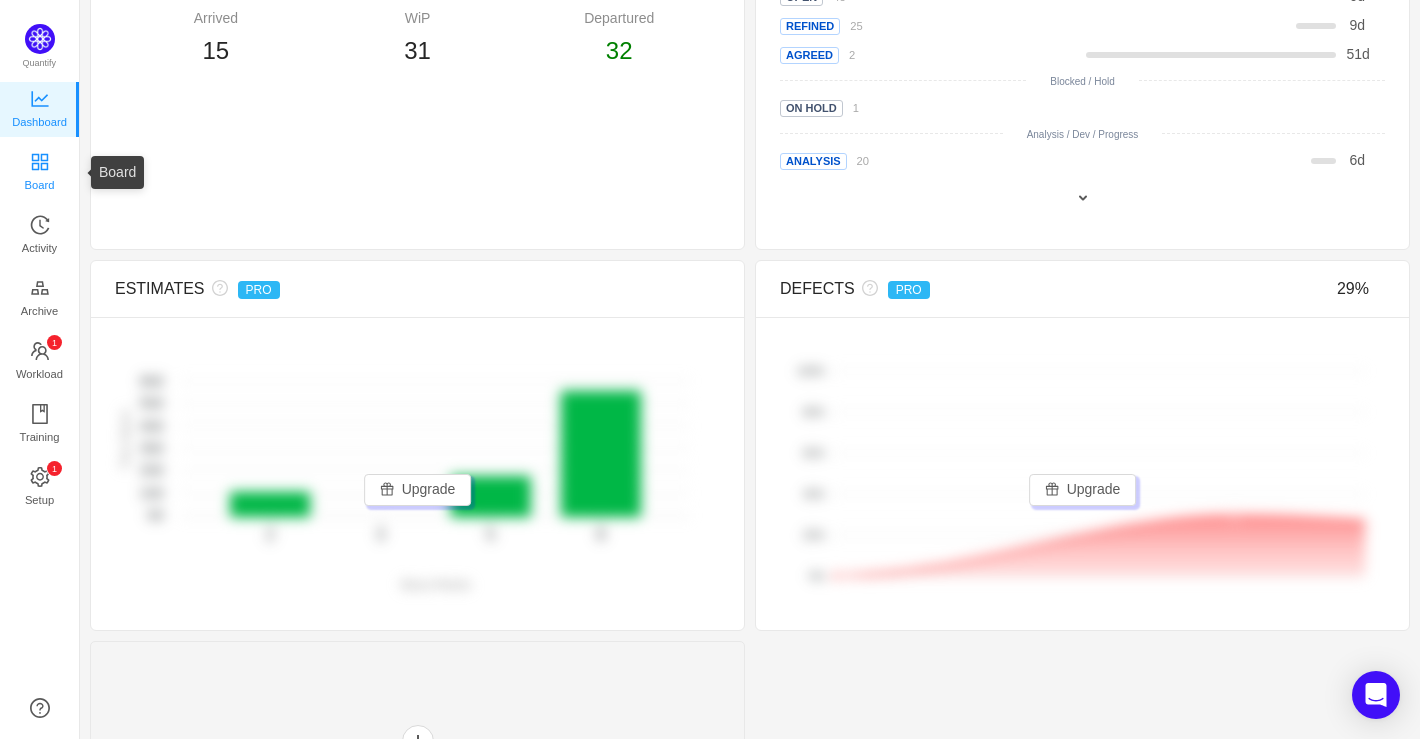 click on "Board" at bounding box center (40, 185) 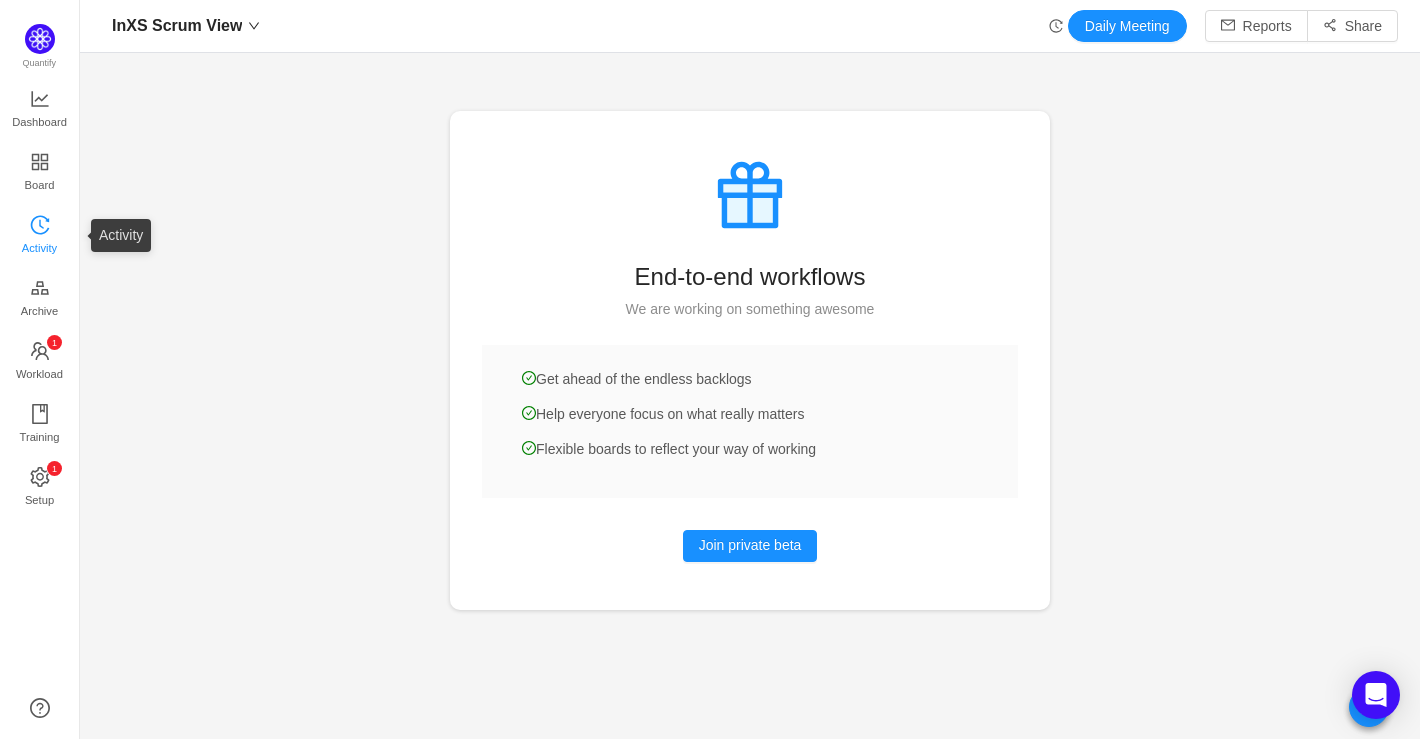 click on "Activity" at bounding box center [39, 248] 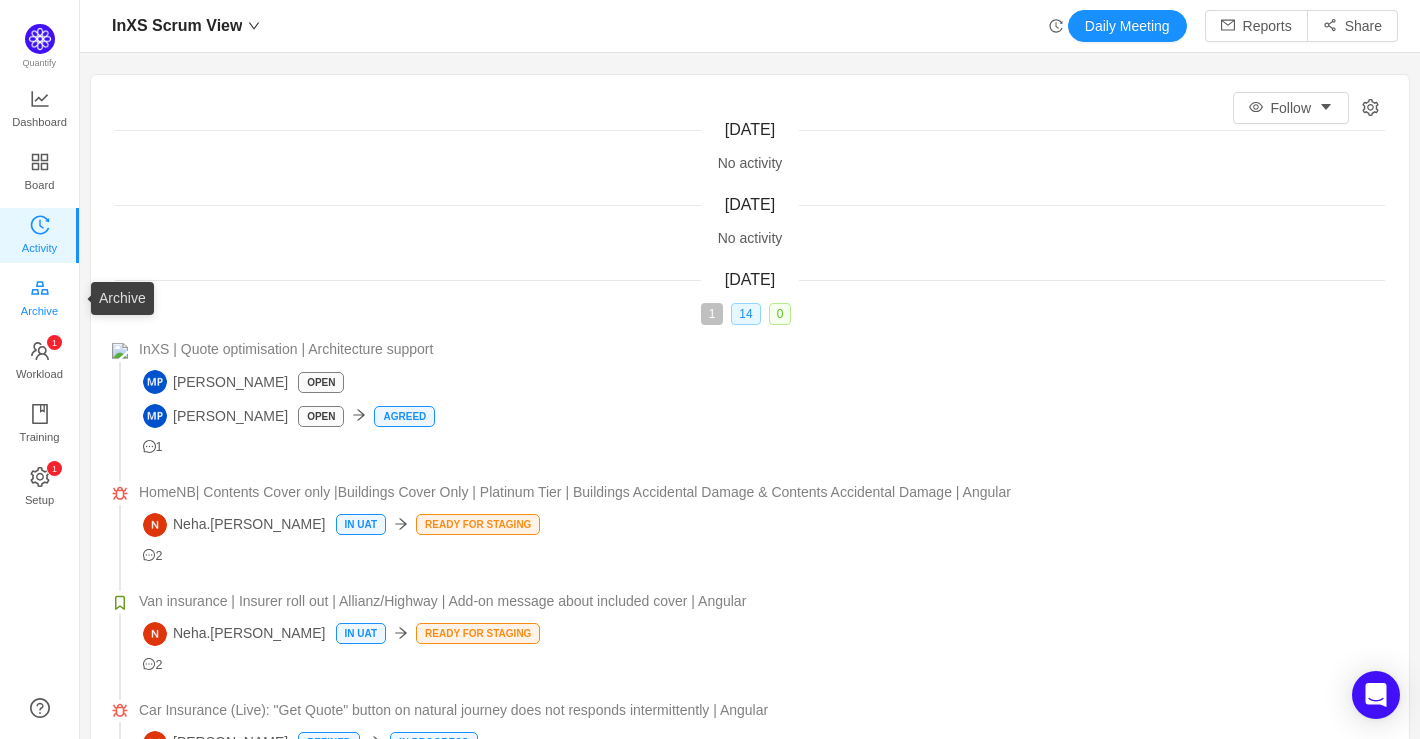 click on "Archive" at bounding box center (39, 311) 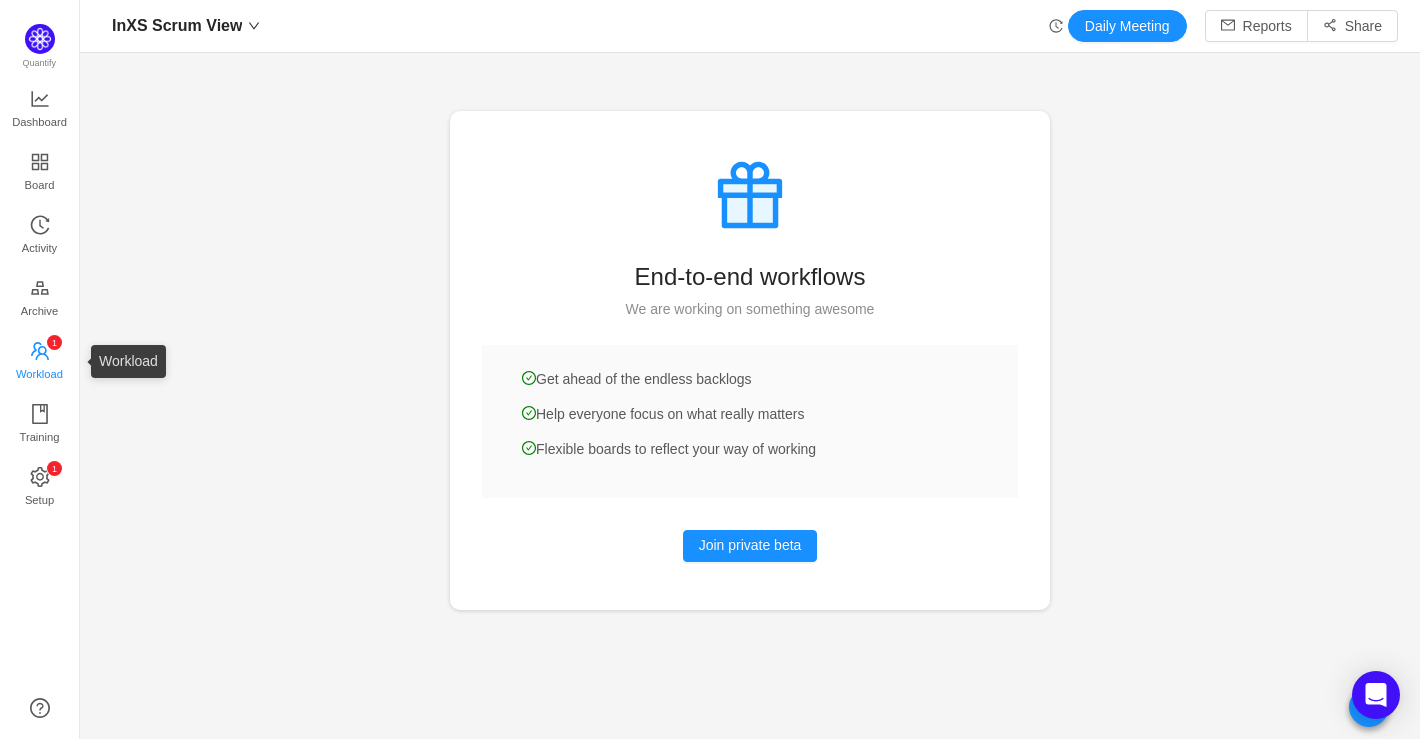 click on "Workload" at bounding box center (39, 374) 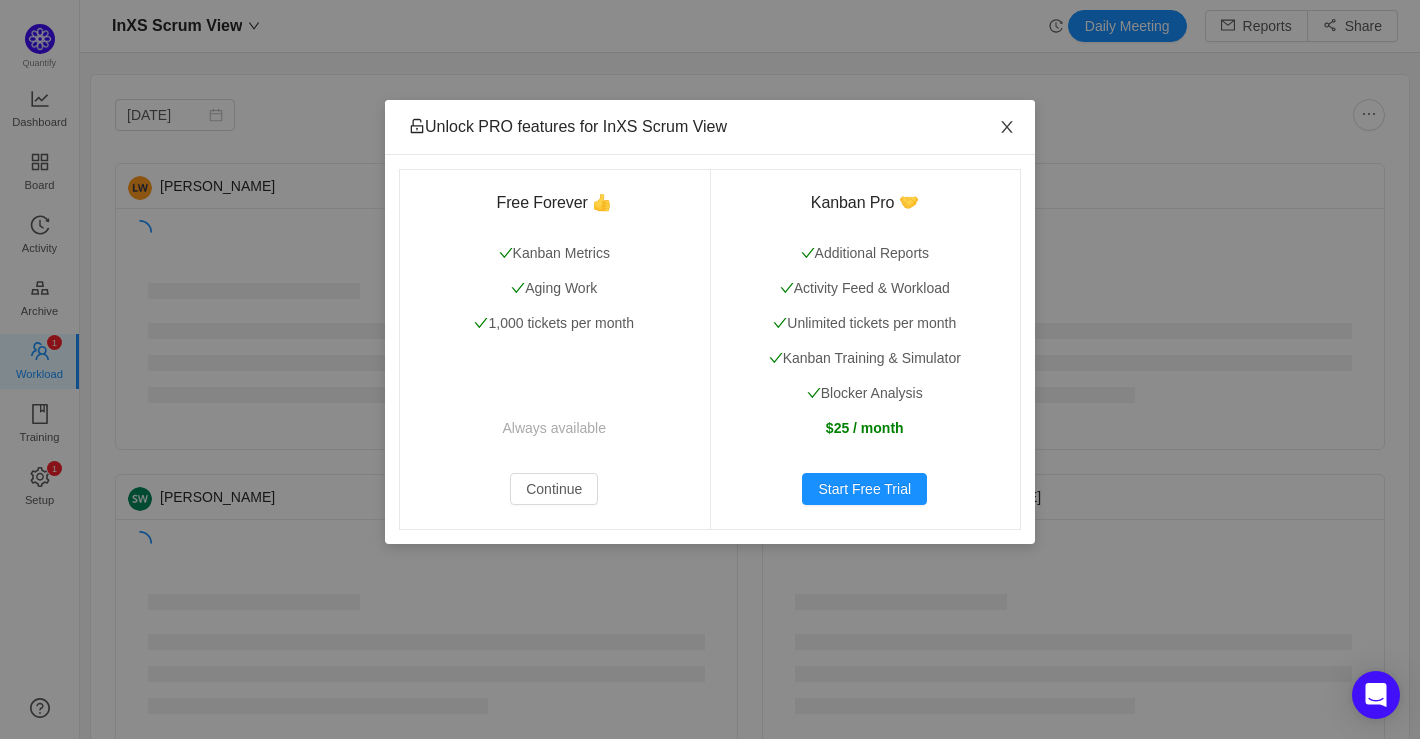 click at bounding box center (1007, 128) 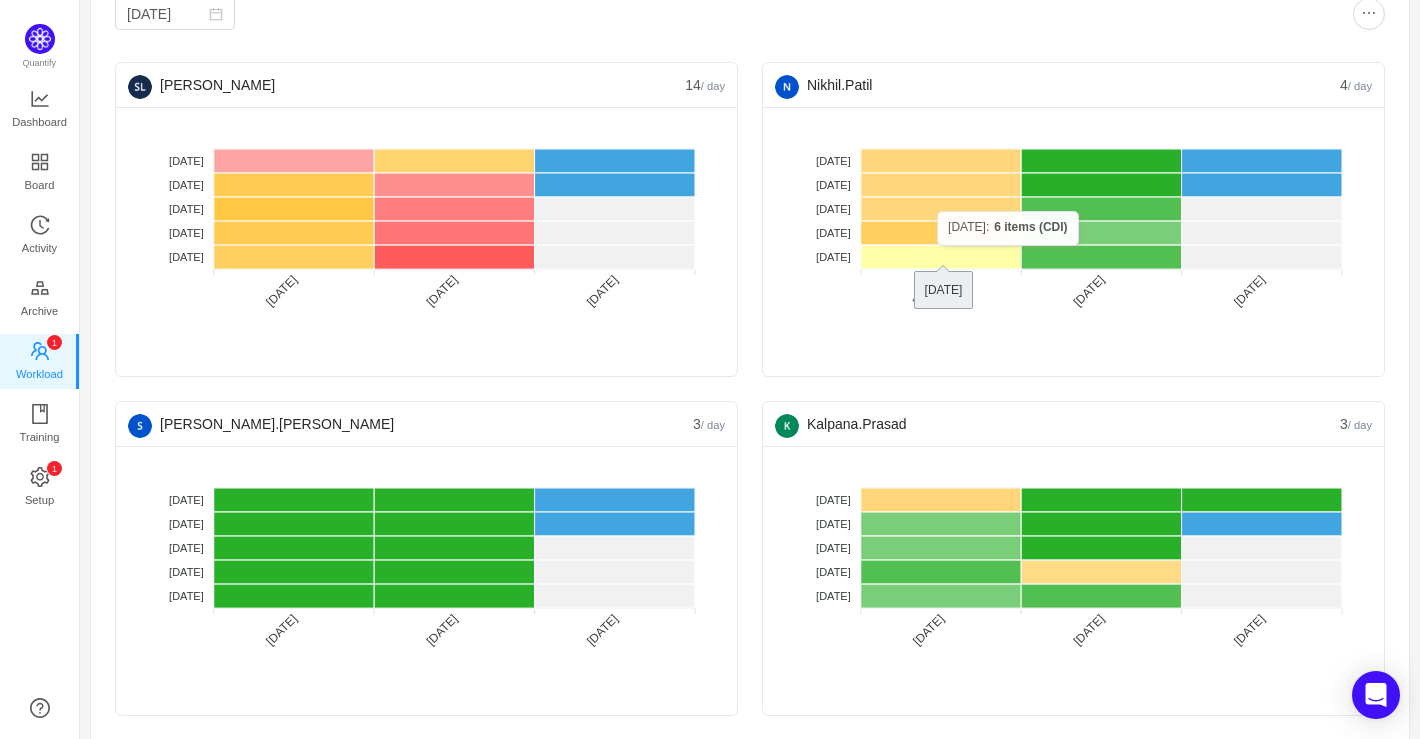 scroll, scrollTop: 133, scrollLeft: 0, axis: vertical 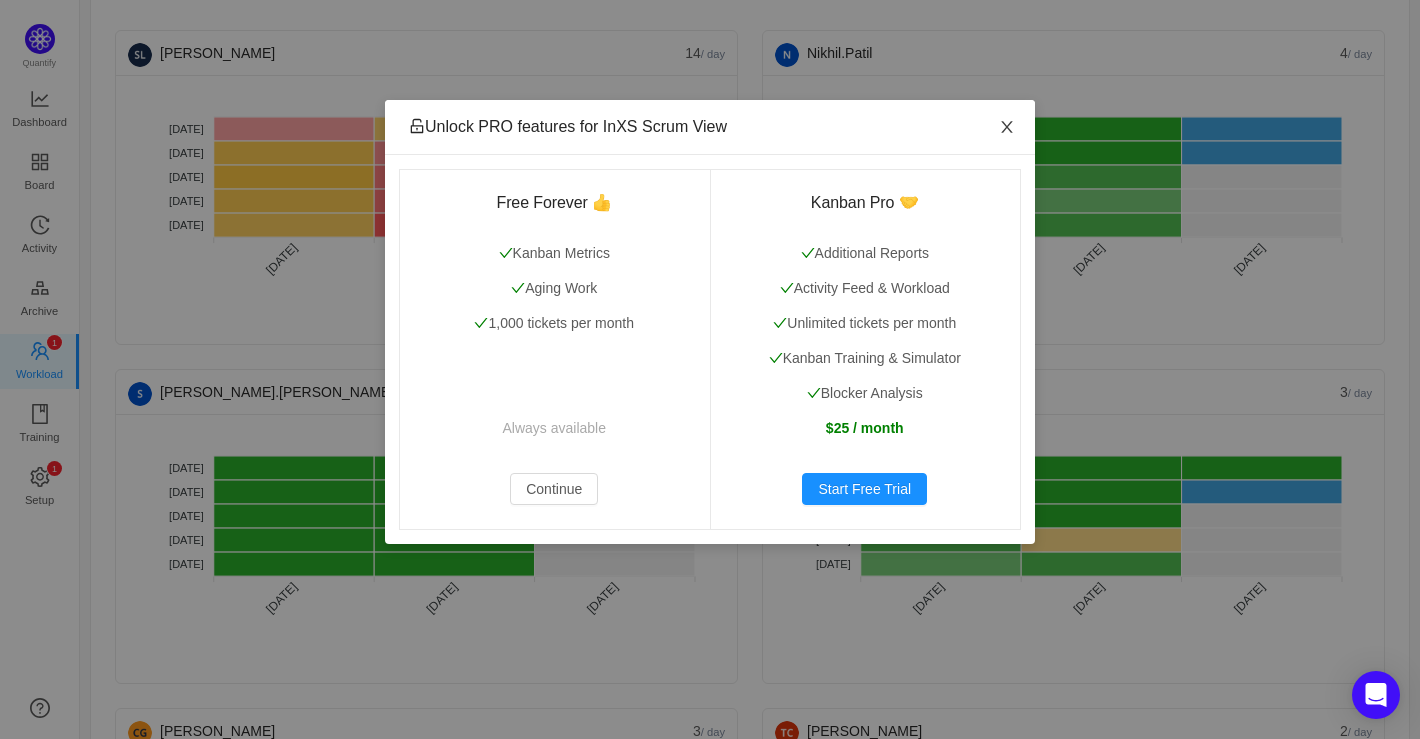 click 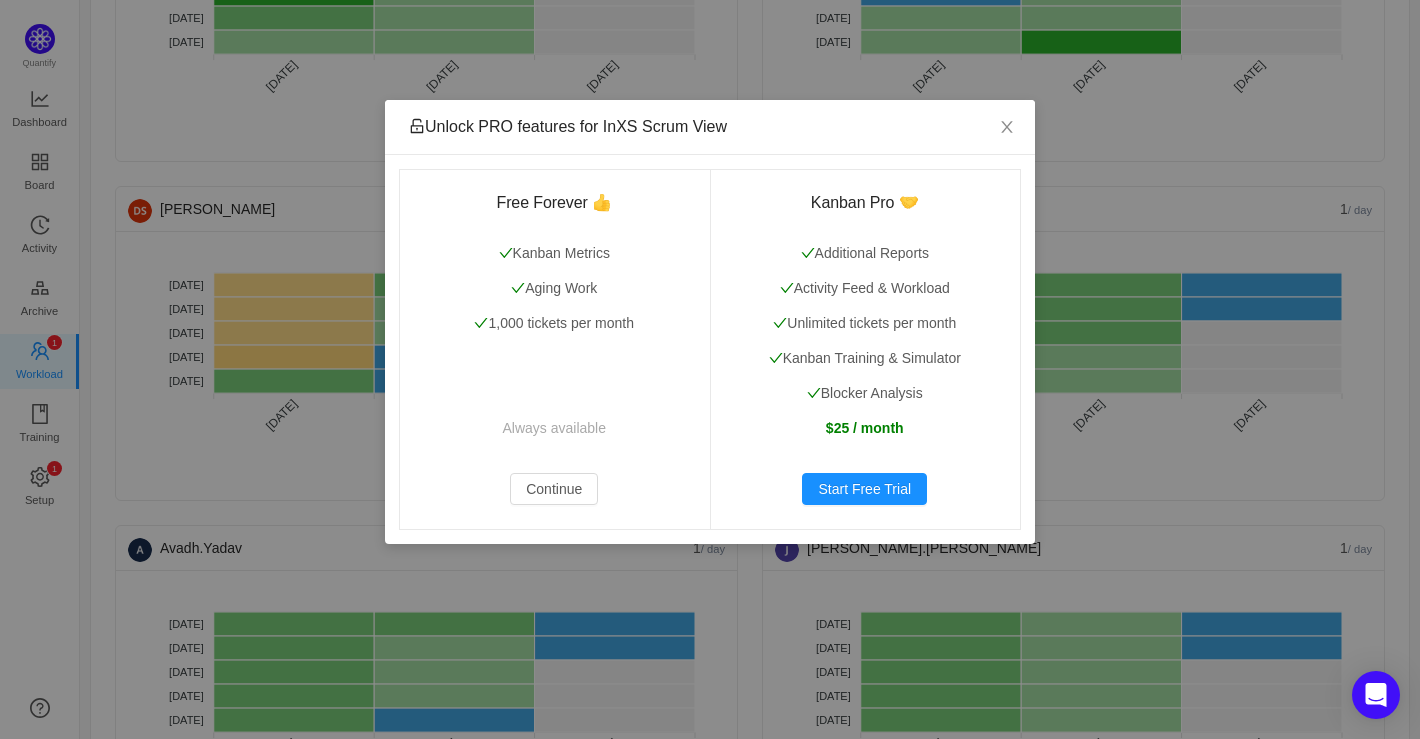 scroll, scrollTop: 1733, scrollLeft: 0, axis: vertical 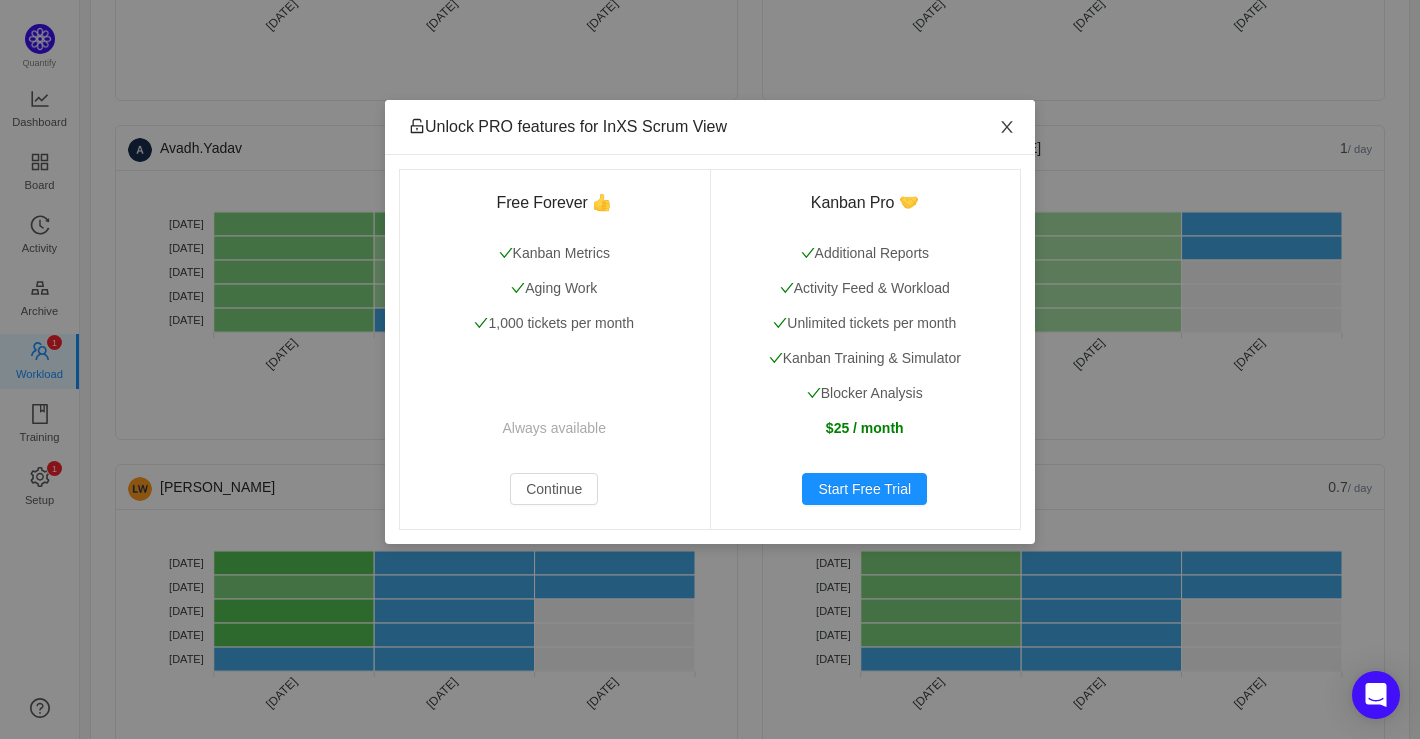 click 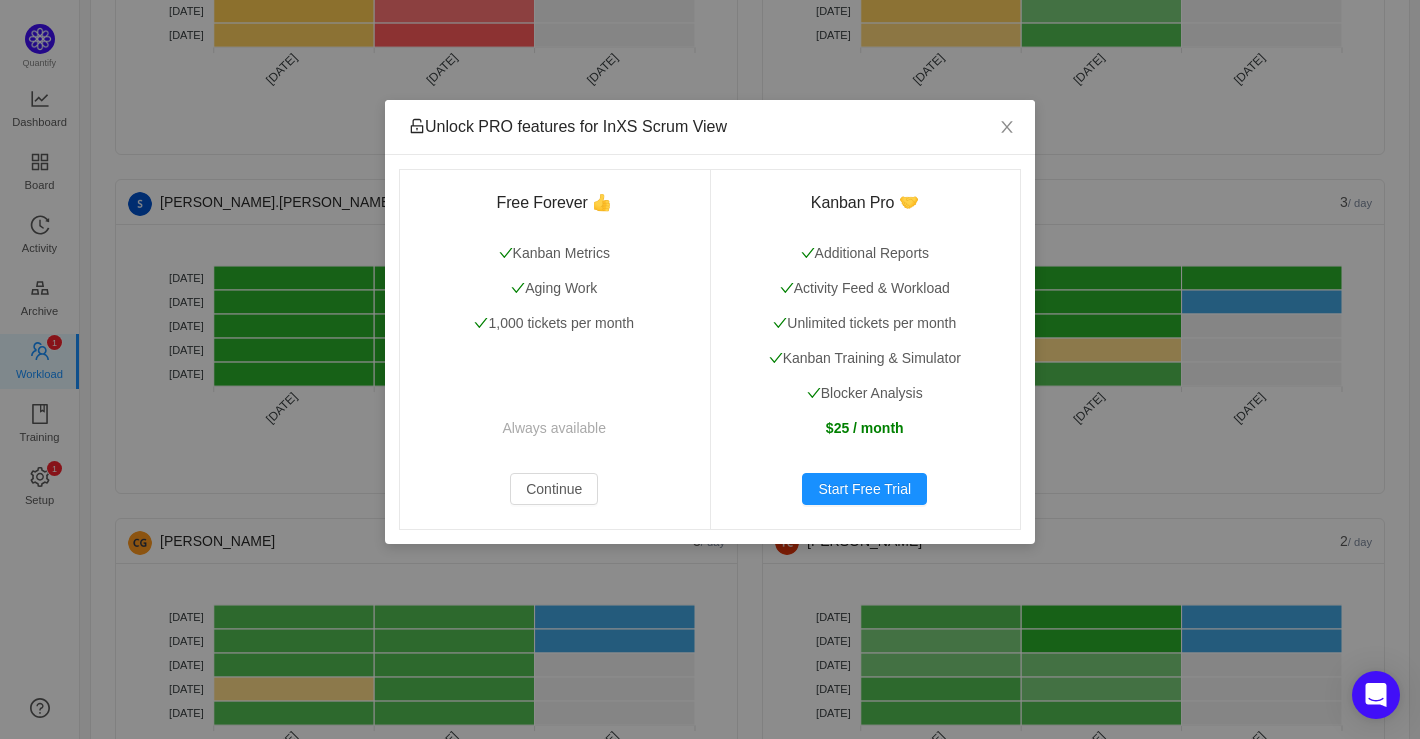 scroll, scrollTop: 133, scrollLeft: 0, axis: vertical 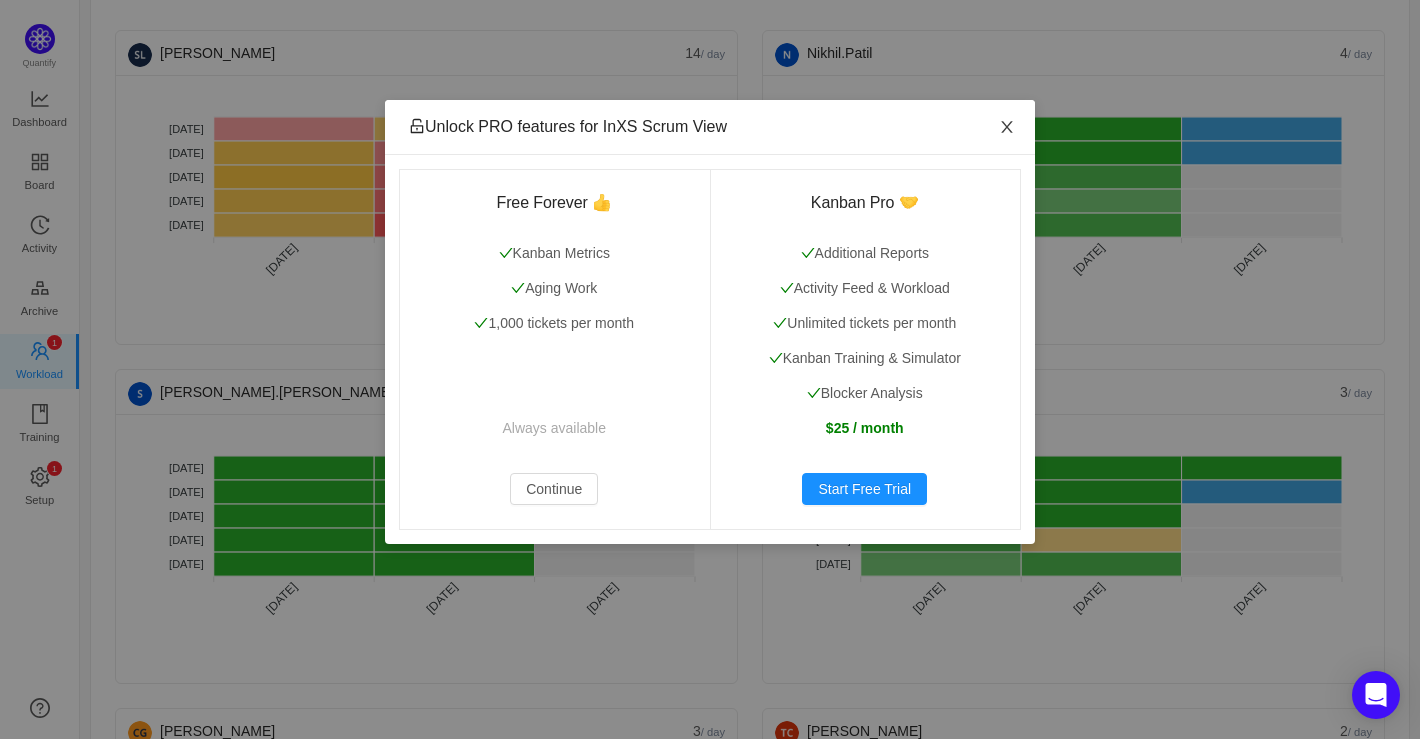click 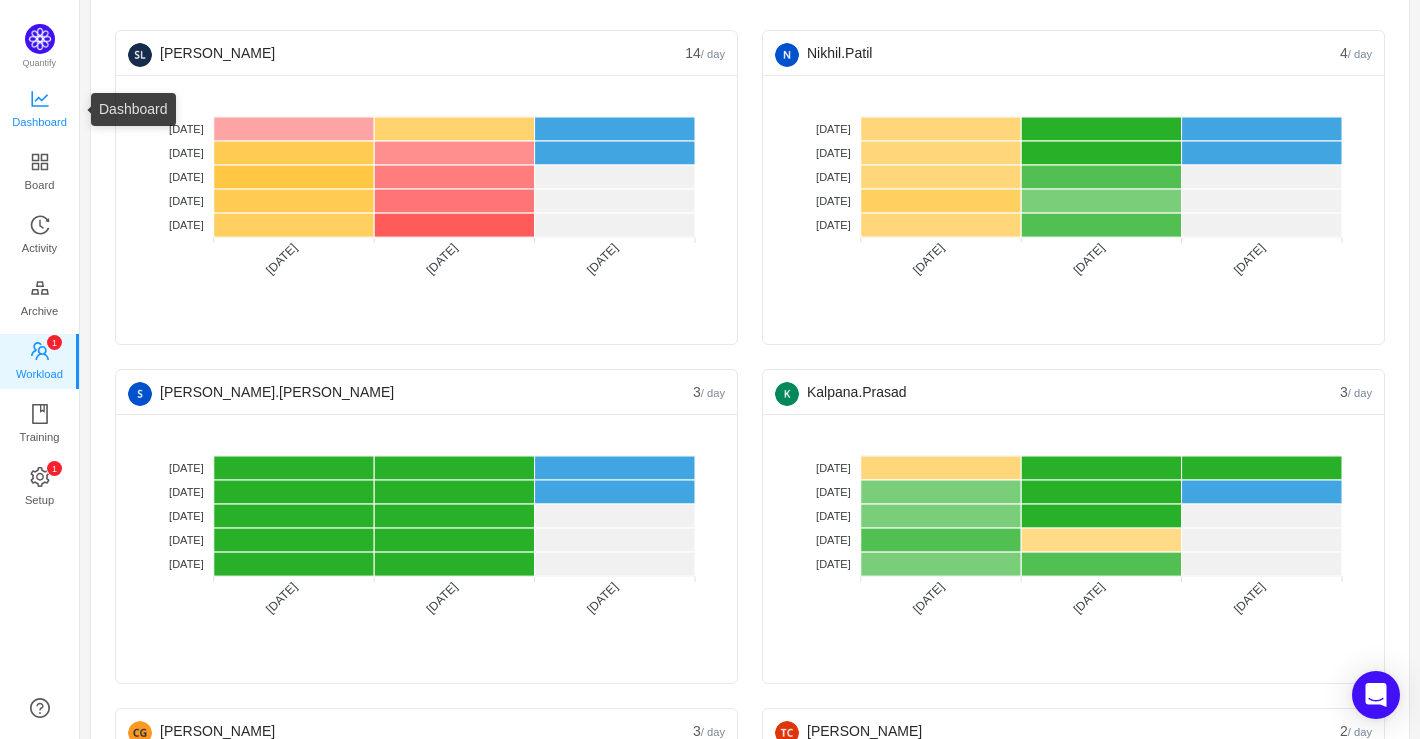 click on "Dashboard" at bounding box center (39, 122) 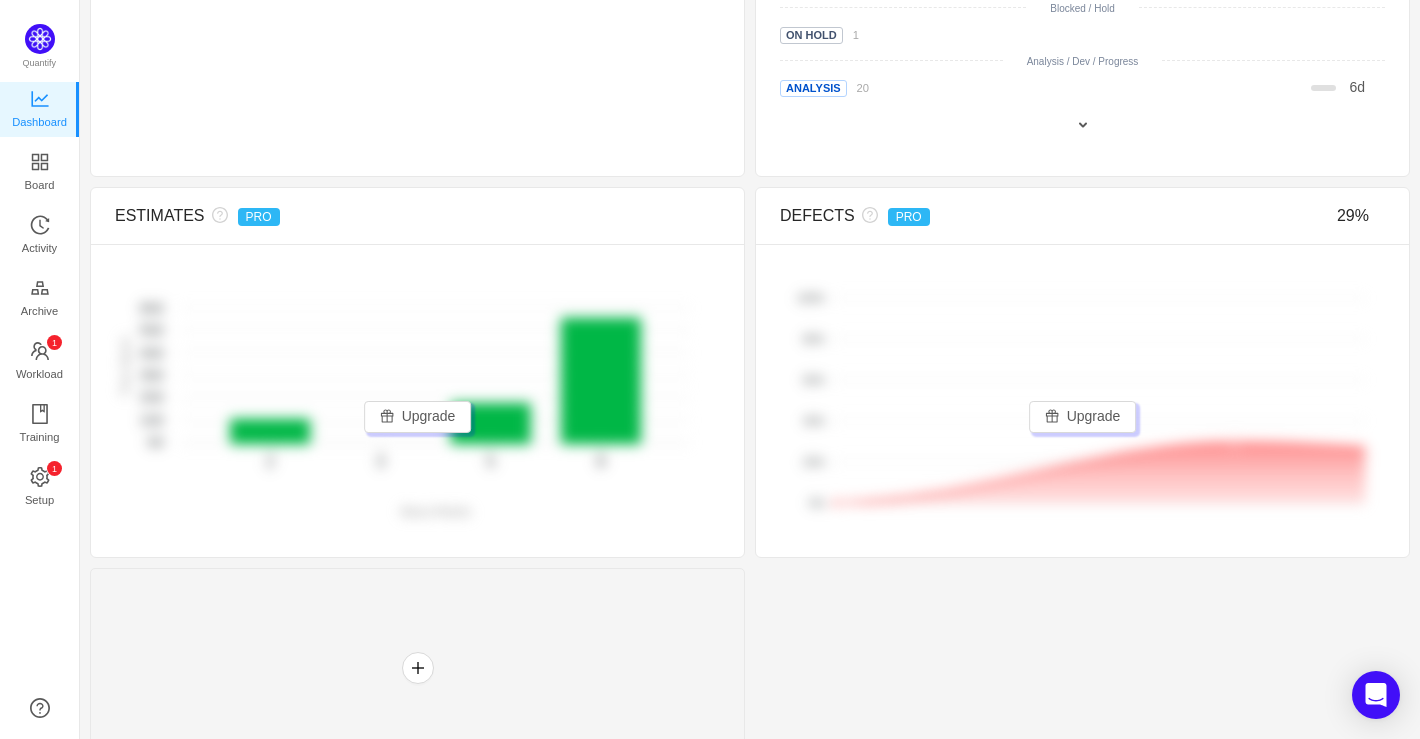 scroll, scrollTop: 1176, scrollLeft: 0, axis: vertical 